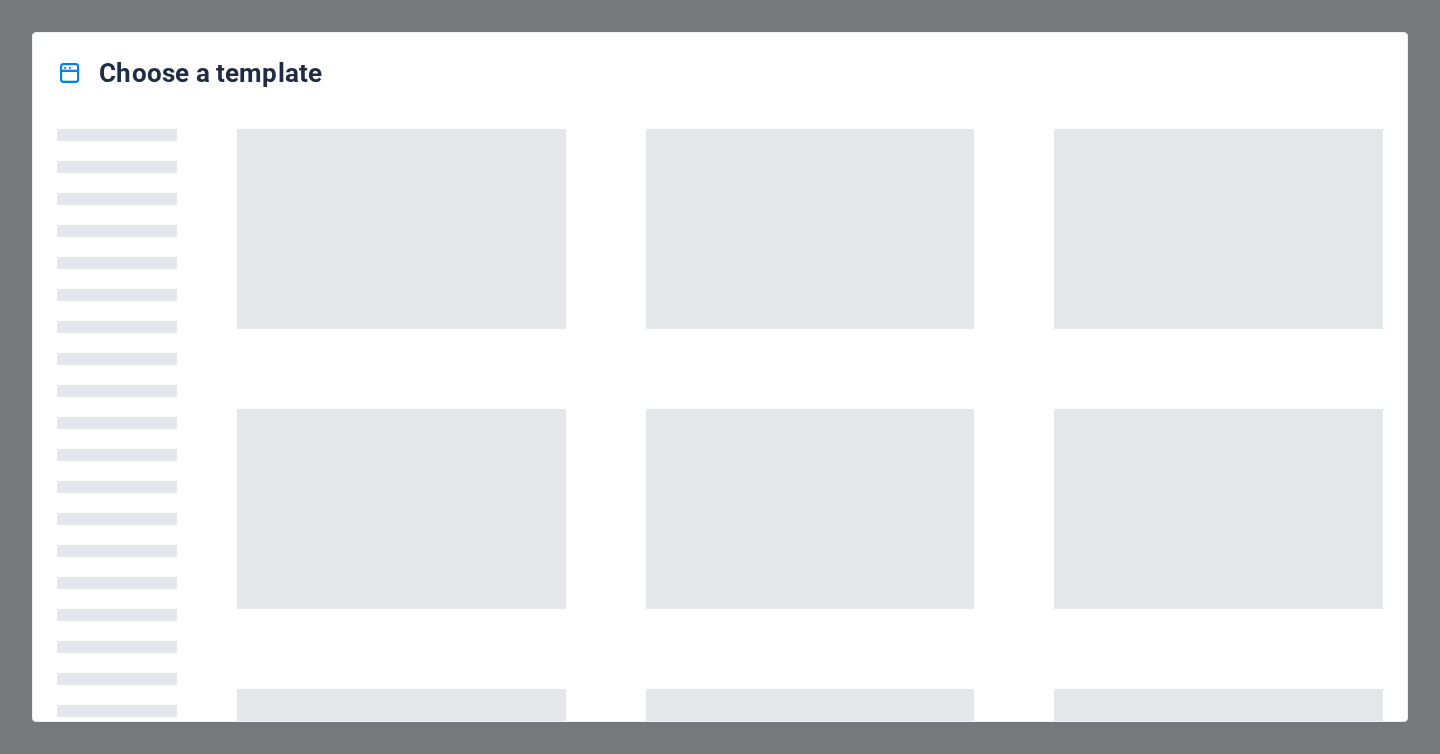 scroll, scrollTop: 0, scrollLeft: 0, axis: both 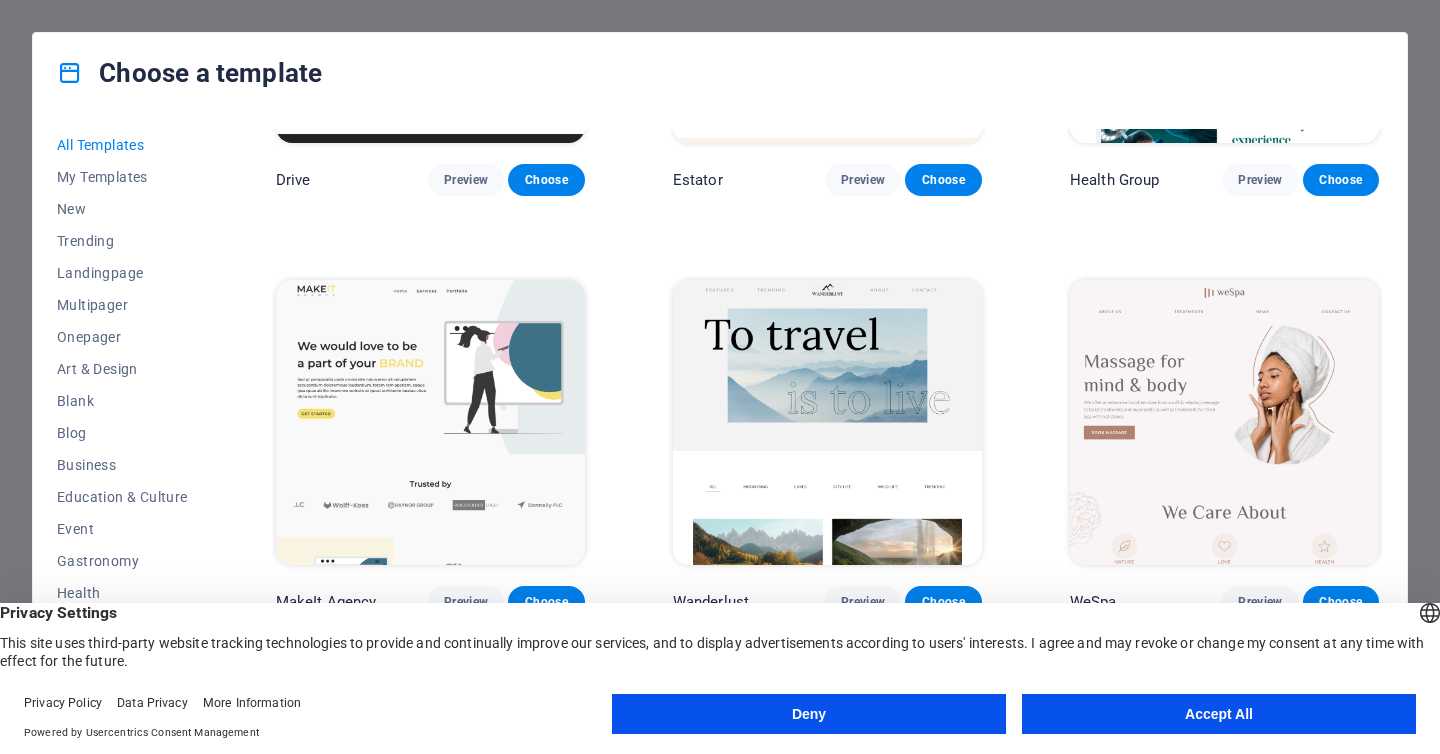 click on "Accept All" at bounding box center [1219, 714] 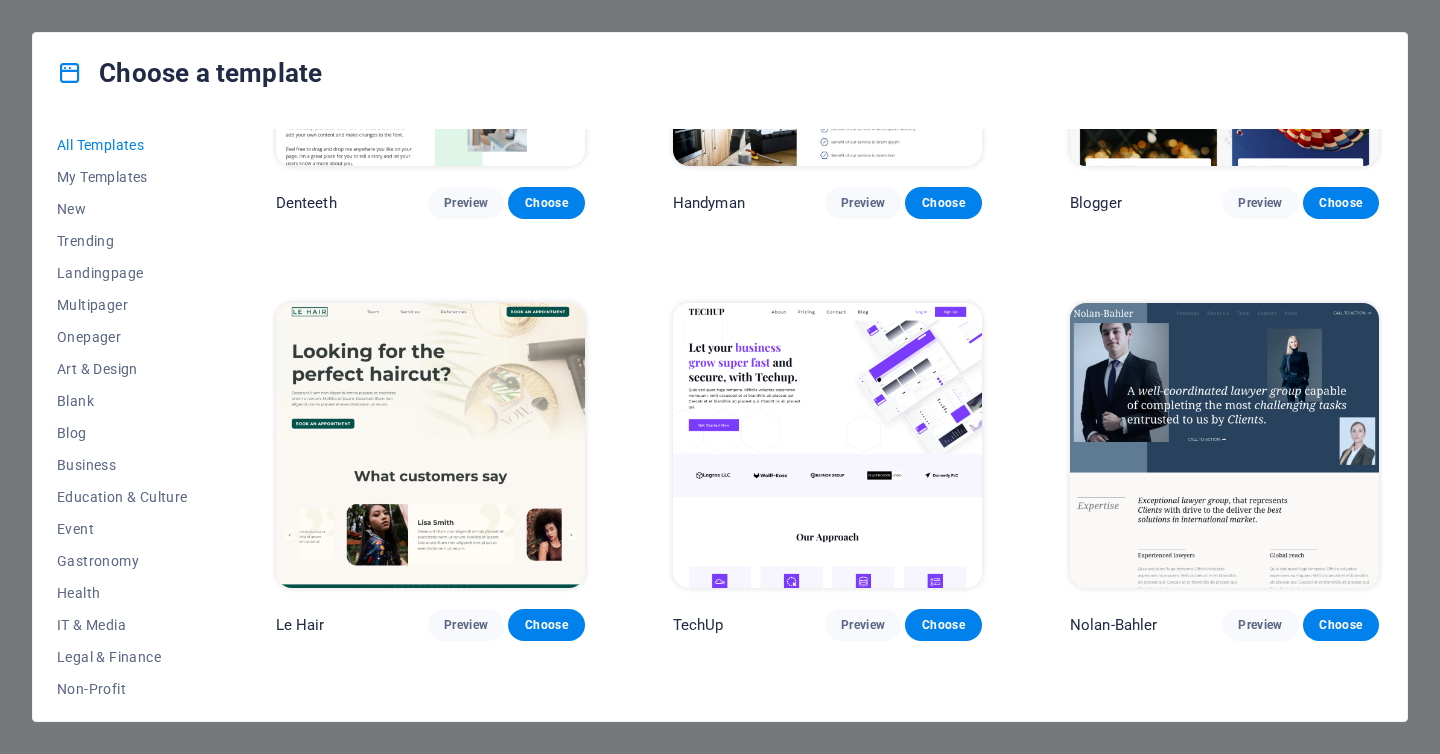 scroll, scrollTop: 8716, scrollLeft: 0, axis: vertical 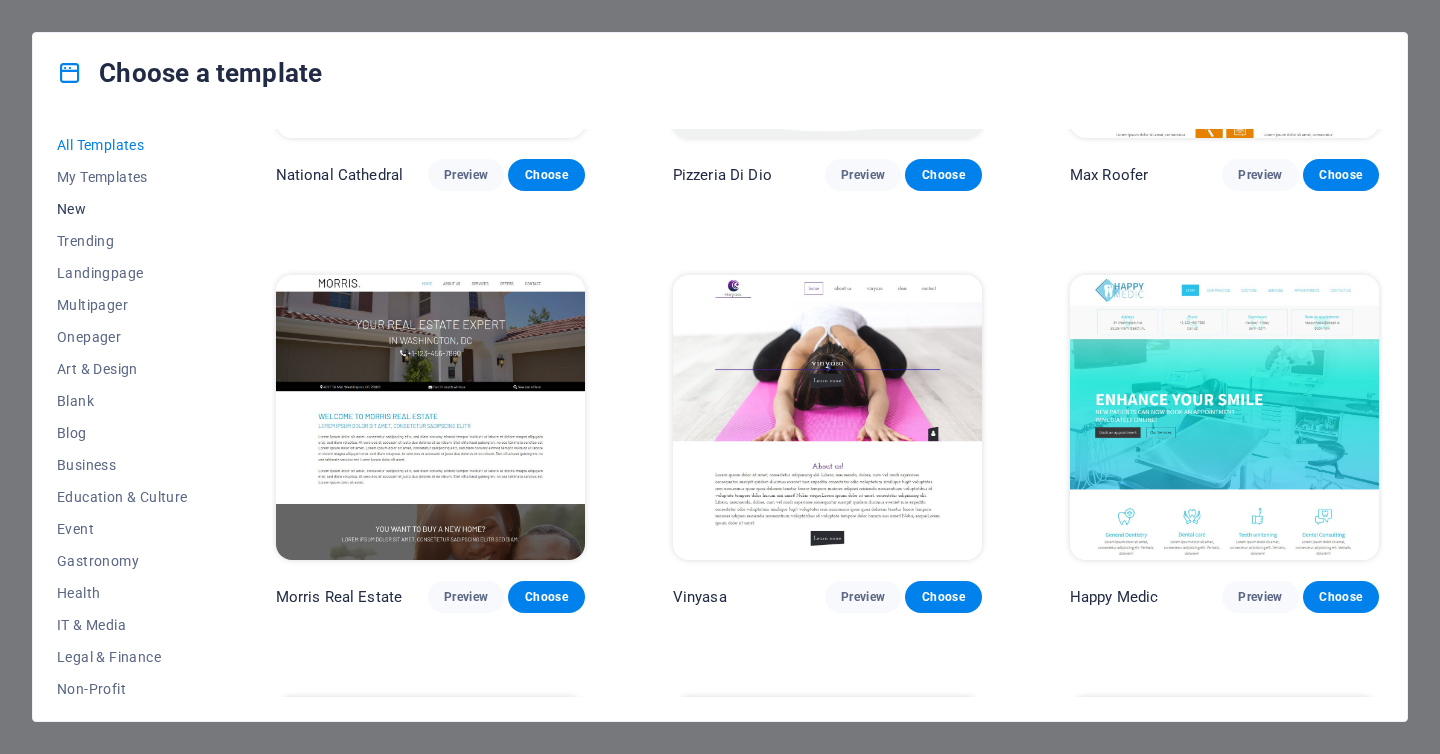 click on "New" at bounding box center [122, 209] 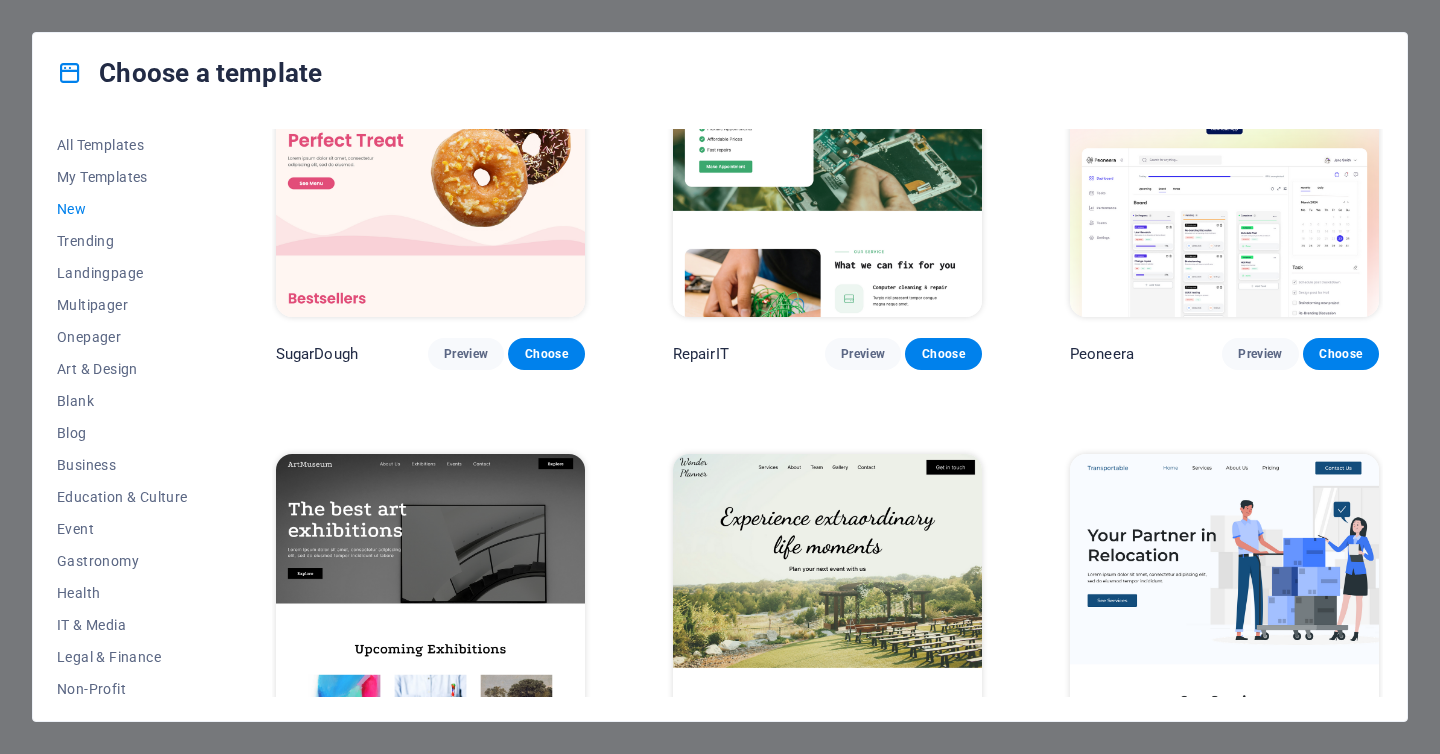 scroll, scrollTop: 115, scrollLeft: 0, axis: vertical 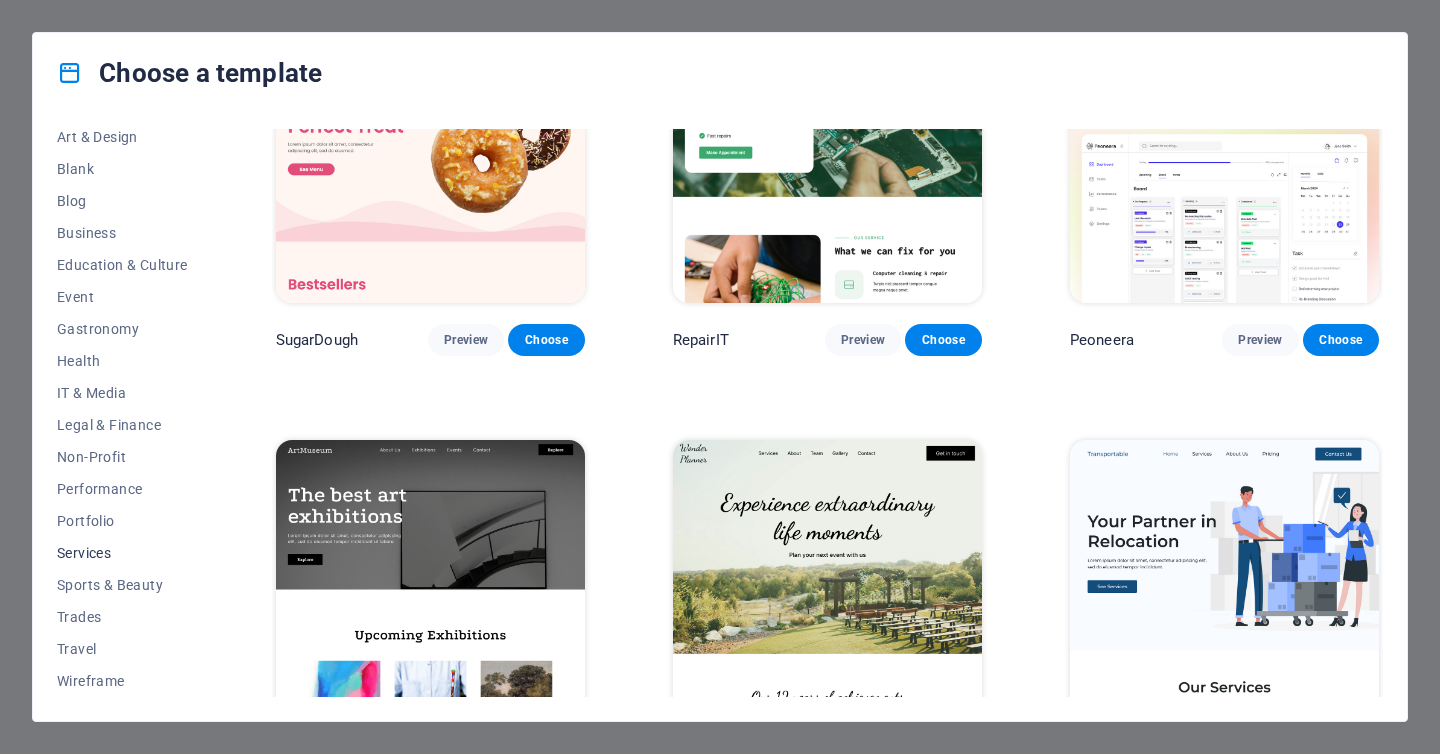 click on "Services" at bounding box center (122, 553) 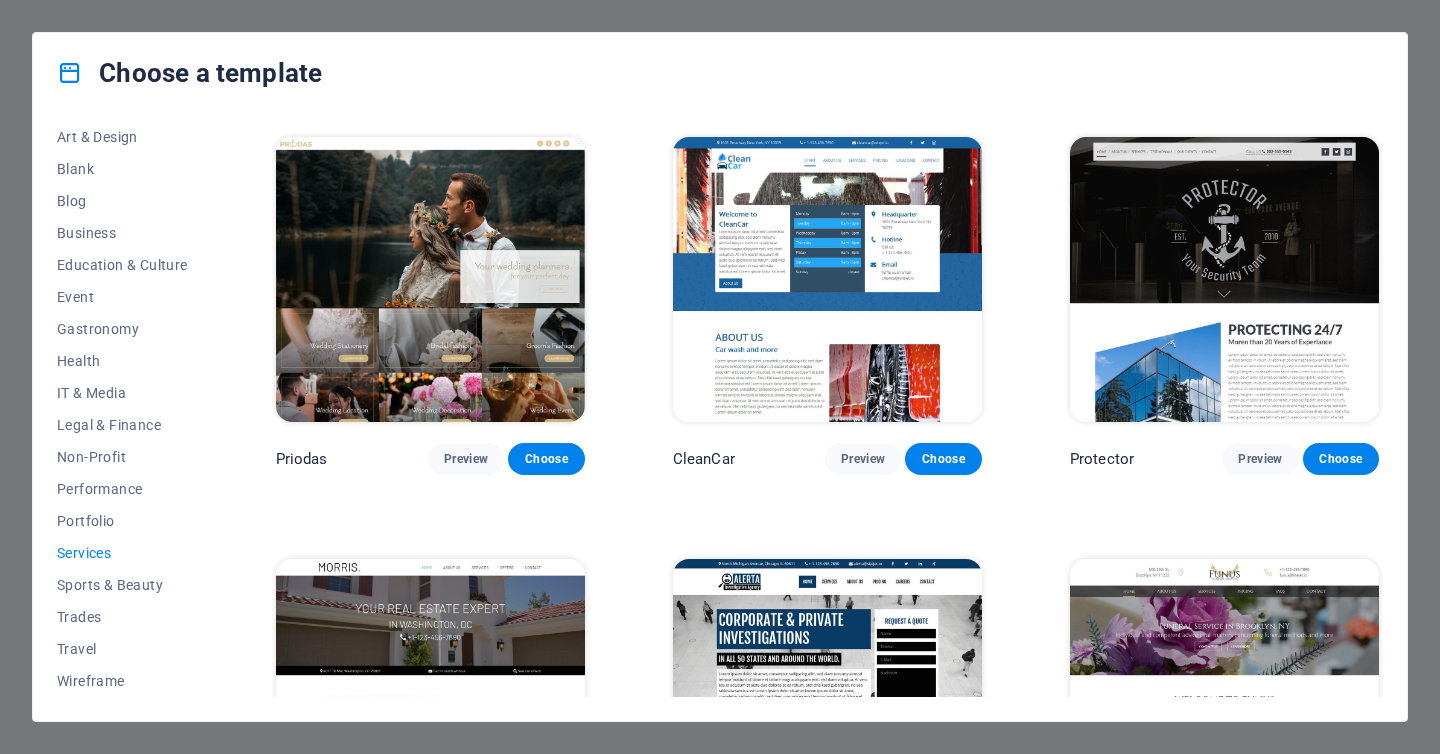 scroll, scrollTop: 1047, scrollLeft: 0, axis: vertical 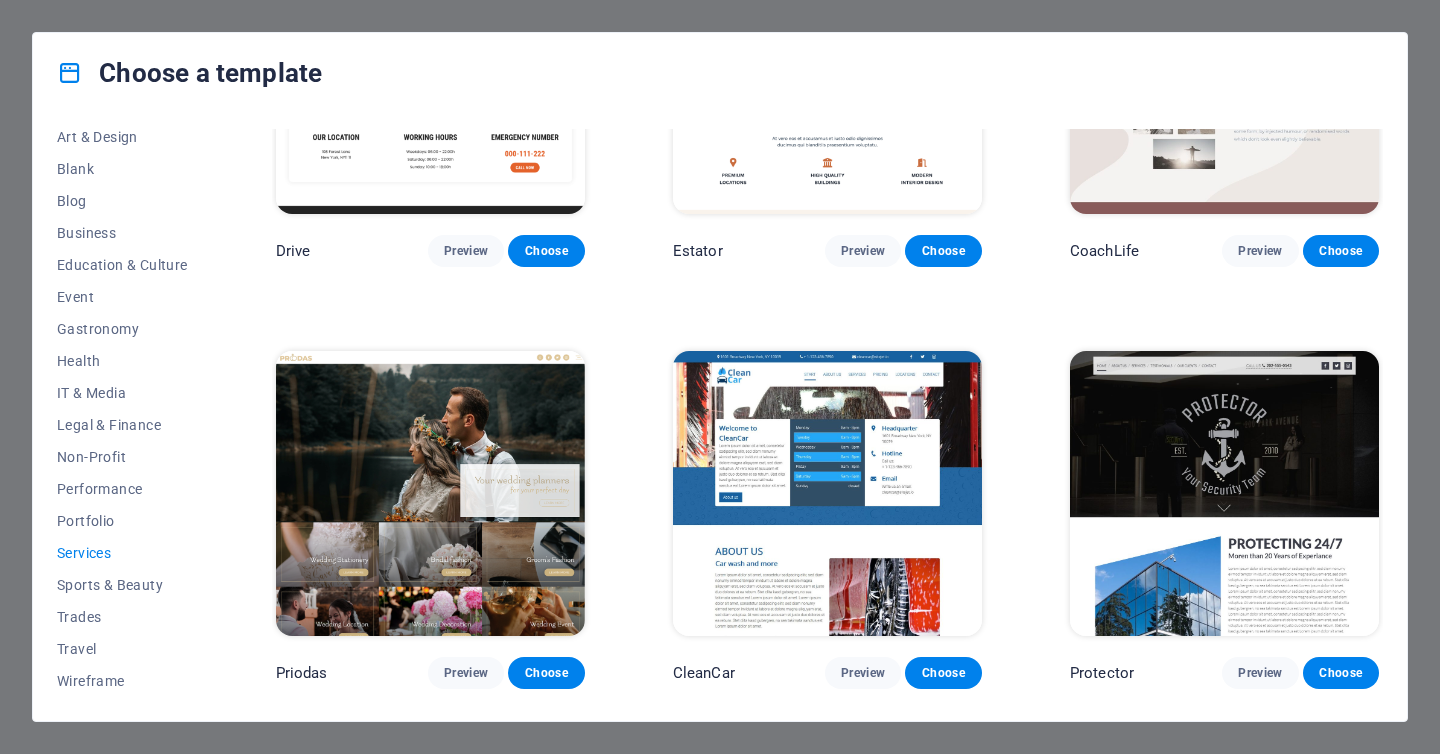click at bounding box center [827, 493] 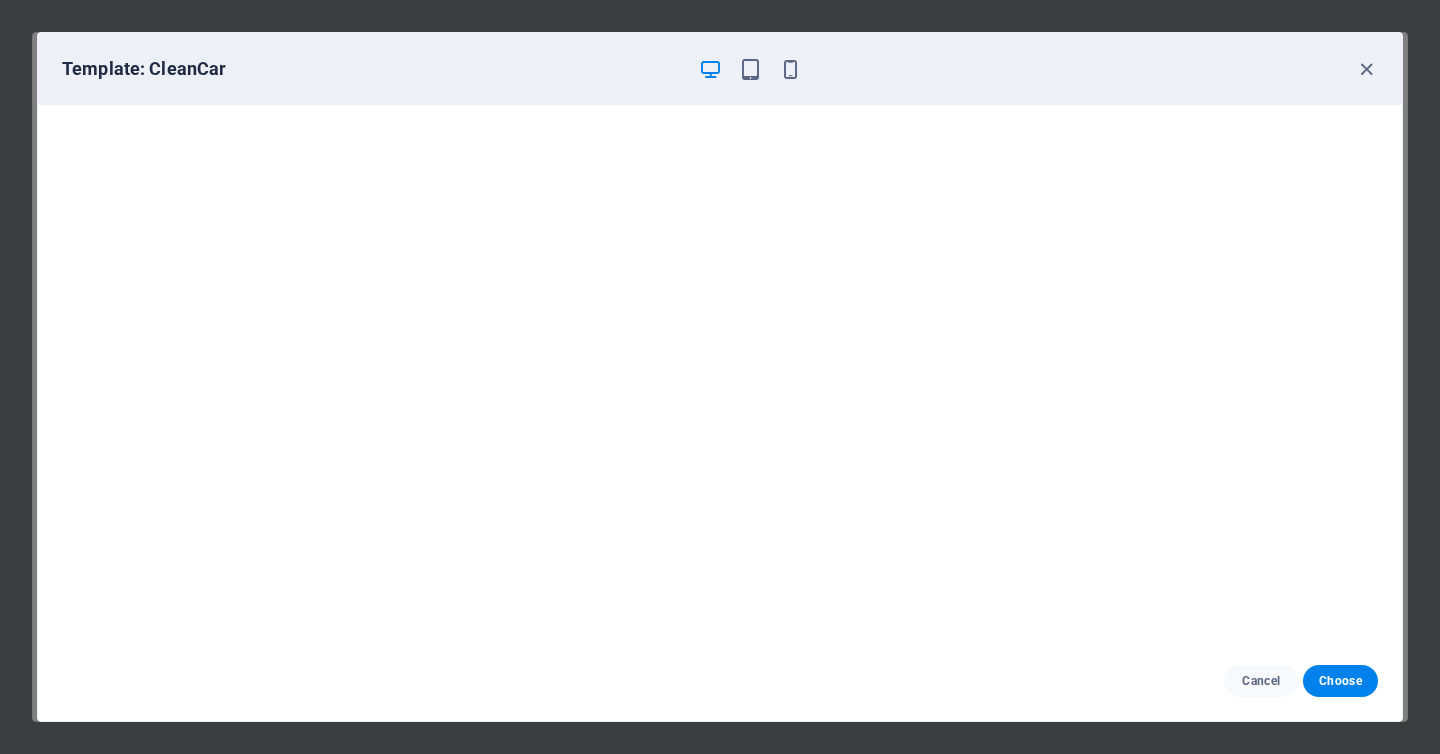 scroll, scrollTop: 4, scrollLeft: 0, axis: vertical 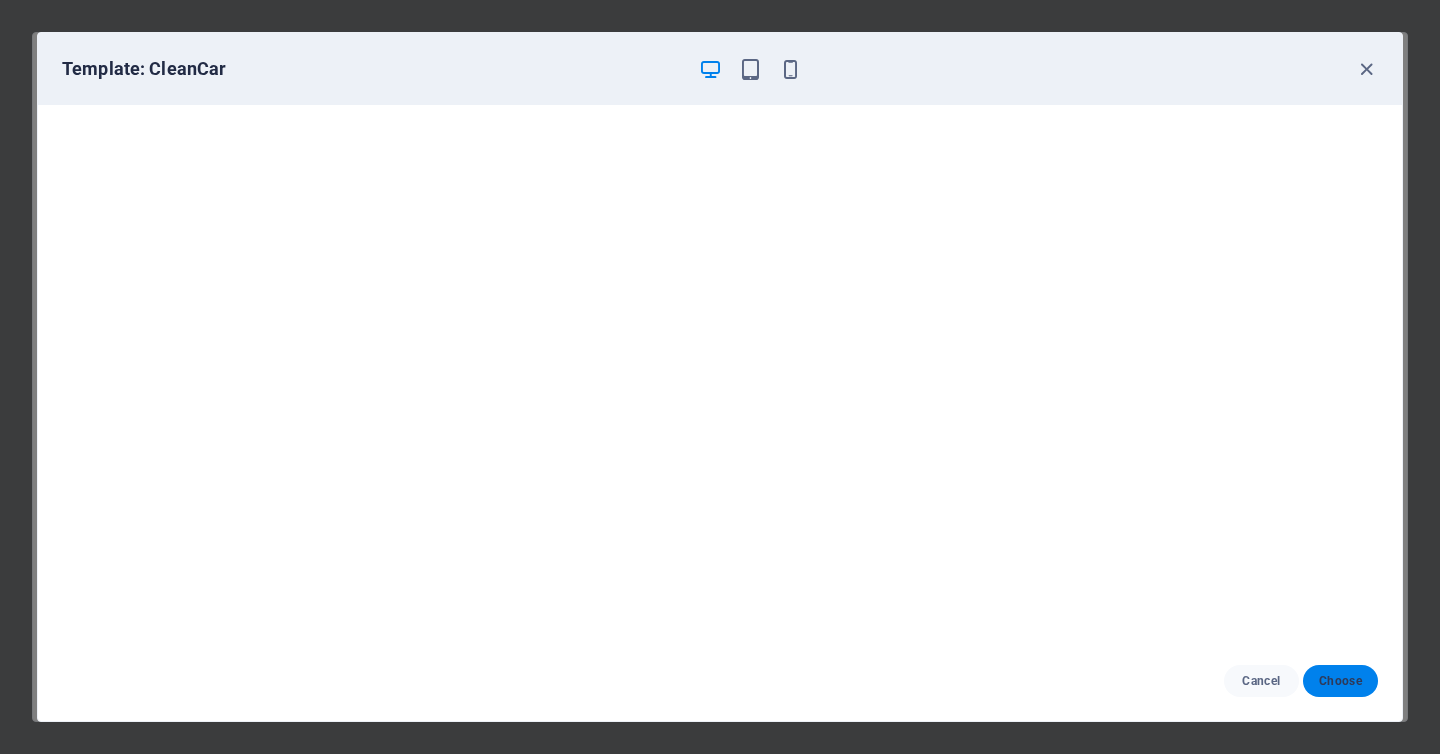 click on "Choose" at bounding box center (1340, 681) 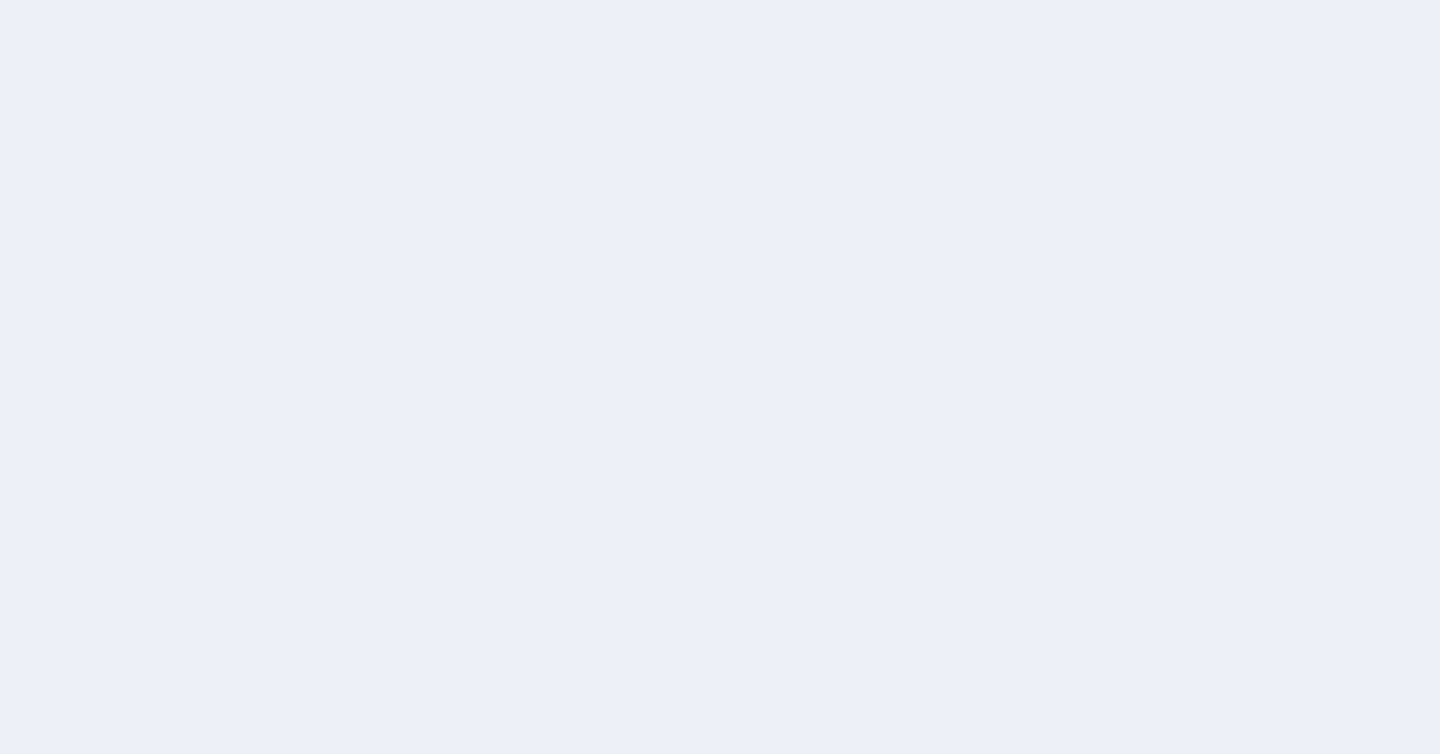 scroll, scrollTop: 0, scrollLeft: 0, axis: both 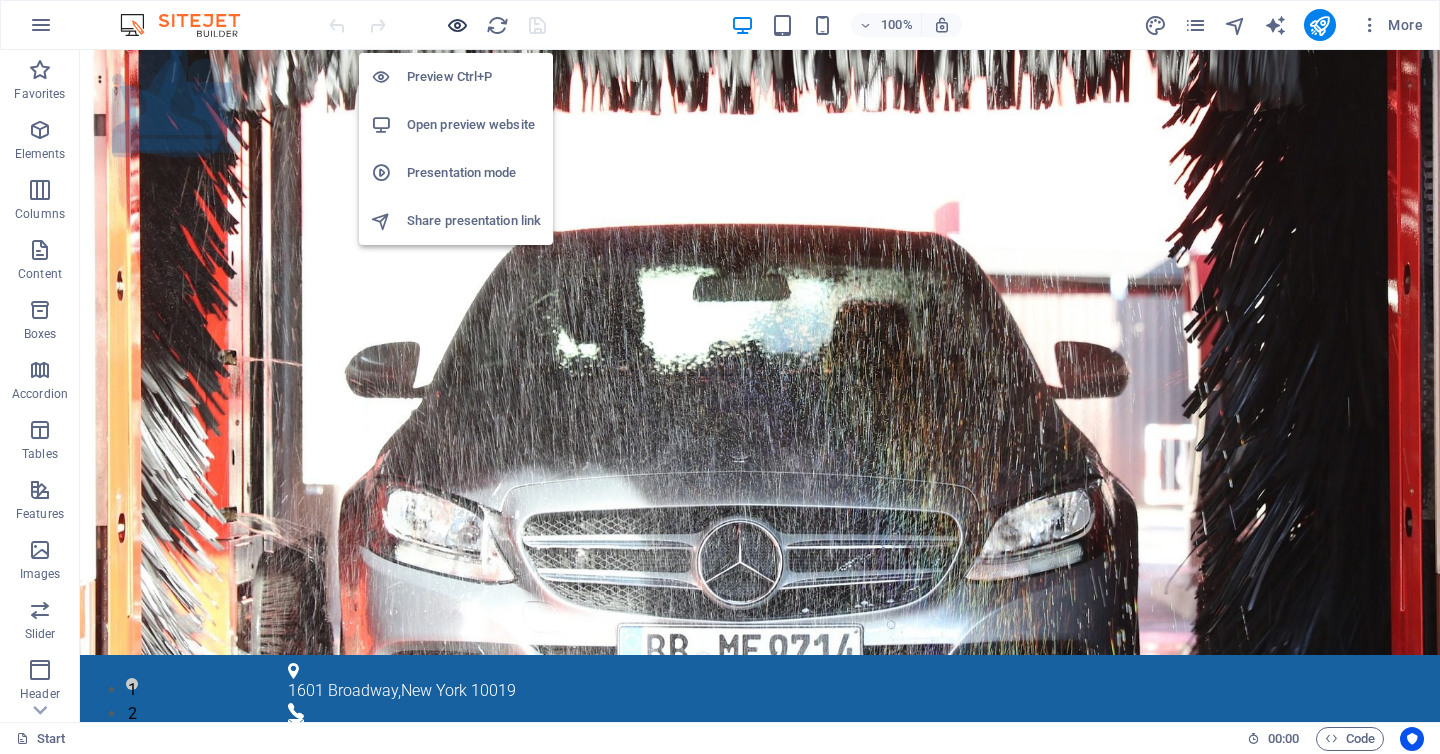 click at bounding box center (457, 25) 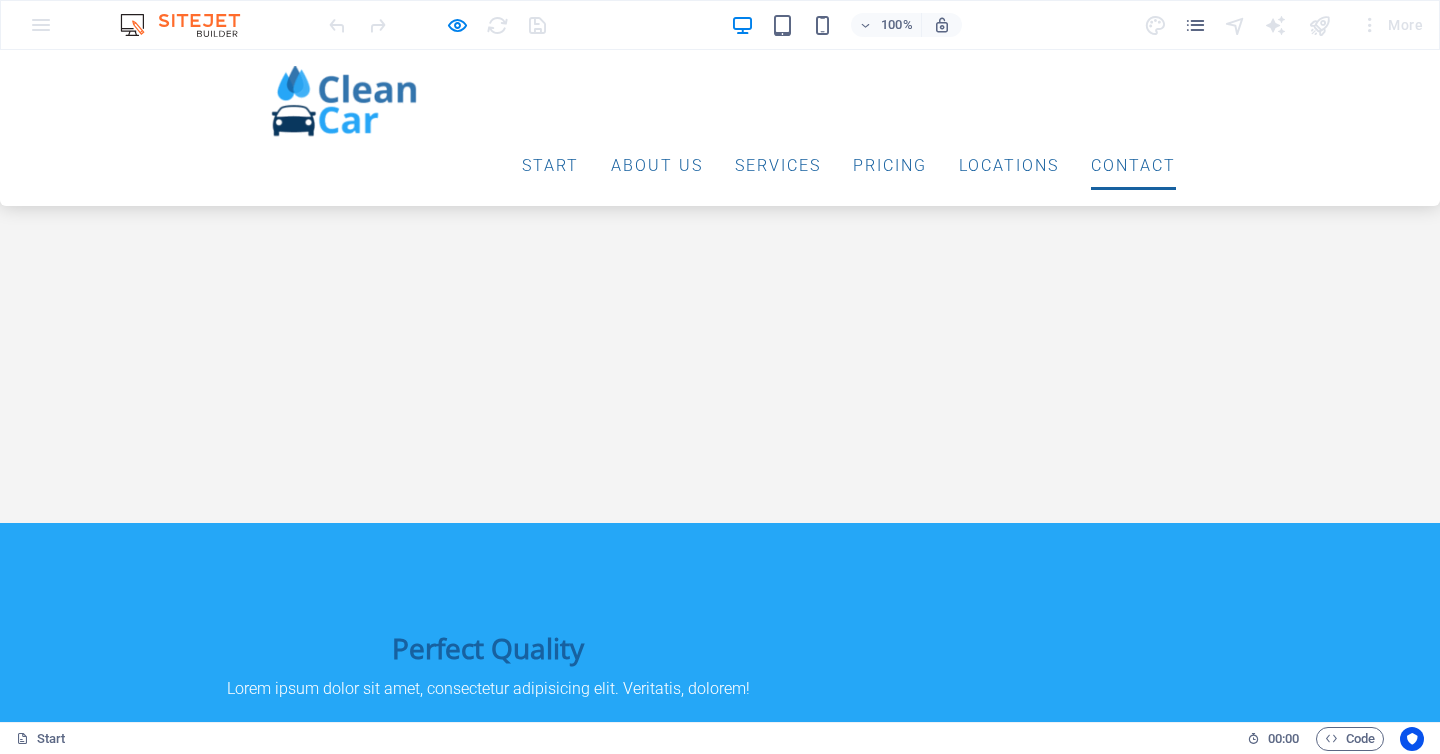 scroll, scrollTop: 5893, scrollLeft: 0, axis: vertical 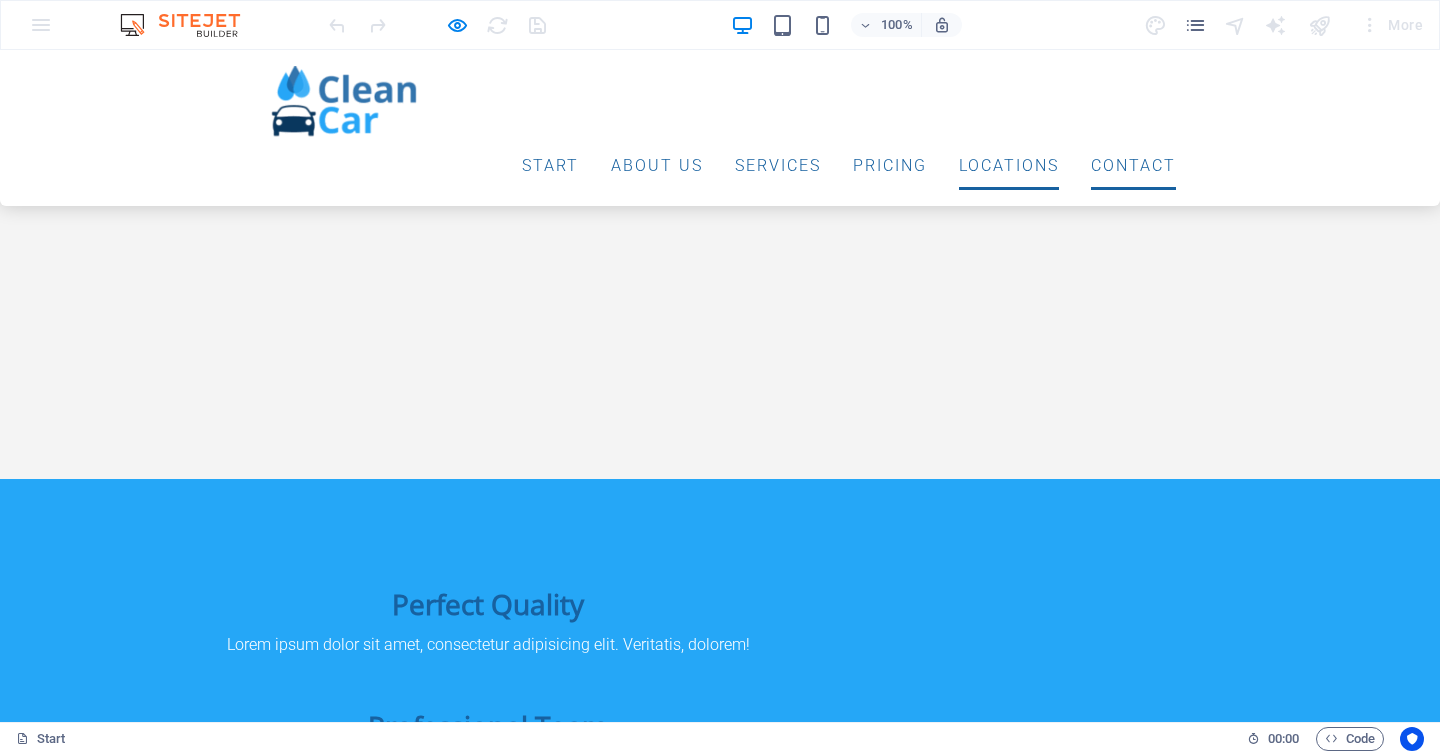 click on "Locations" at bounding box center (1009, 166) 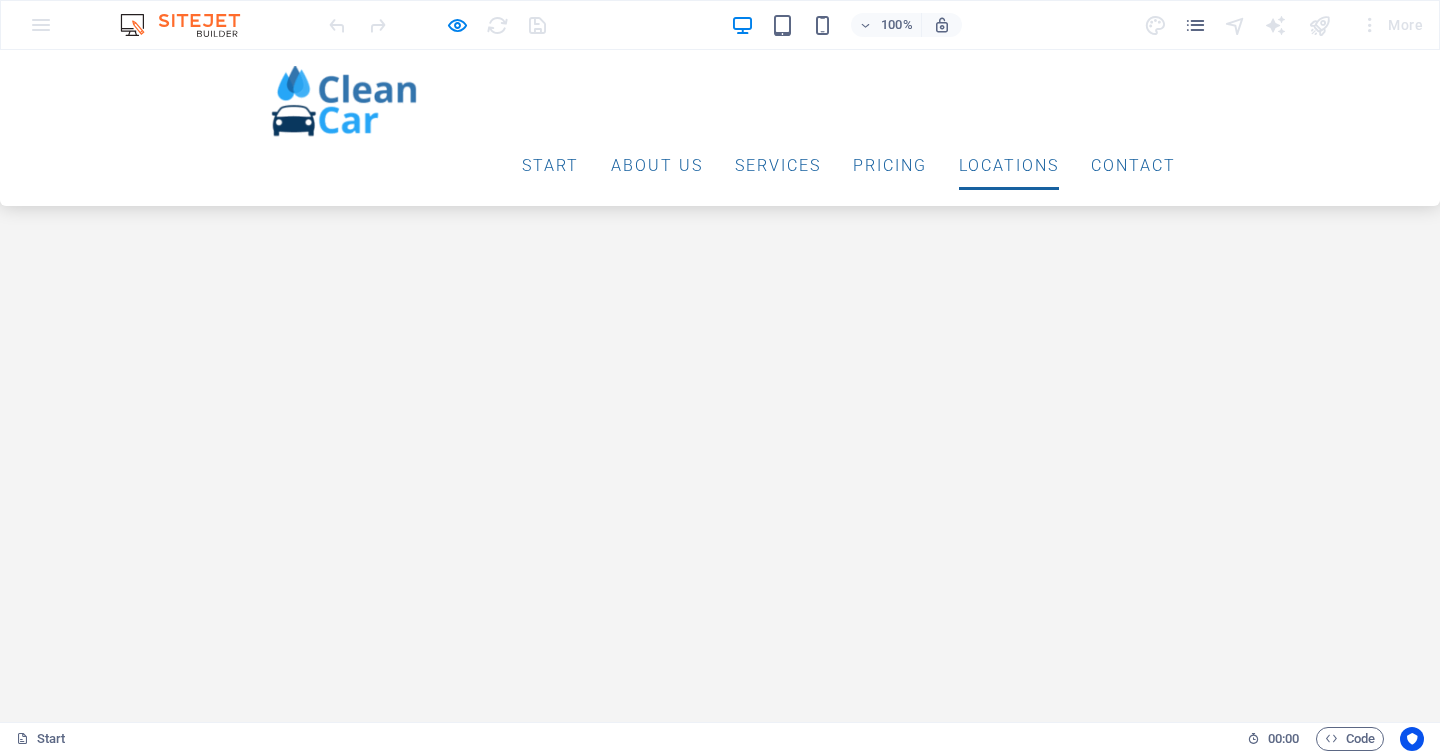 scroll, scrollTop: 4358, scrollLeft: 0, axis: vertical 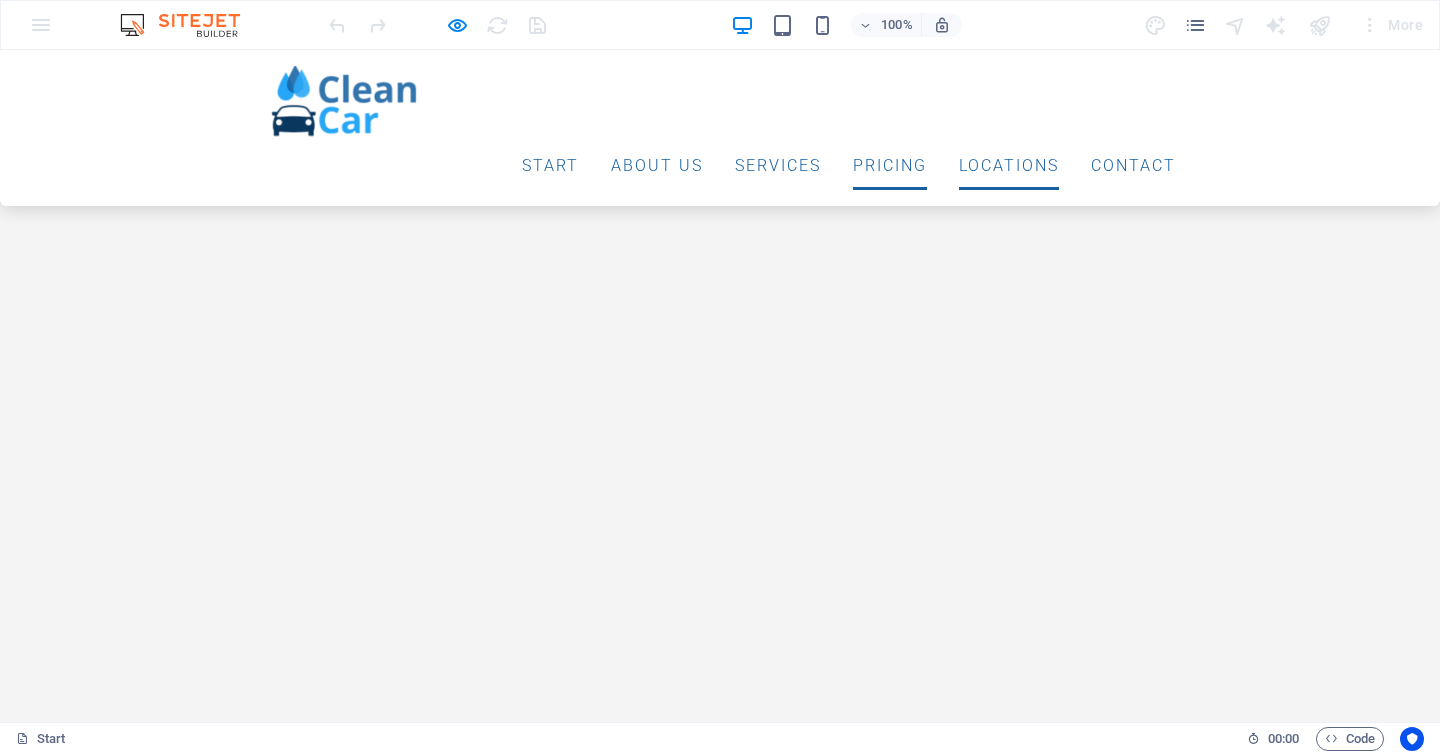 click on "Pricing" at bounding box center (890, 166) 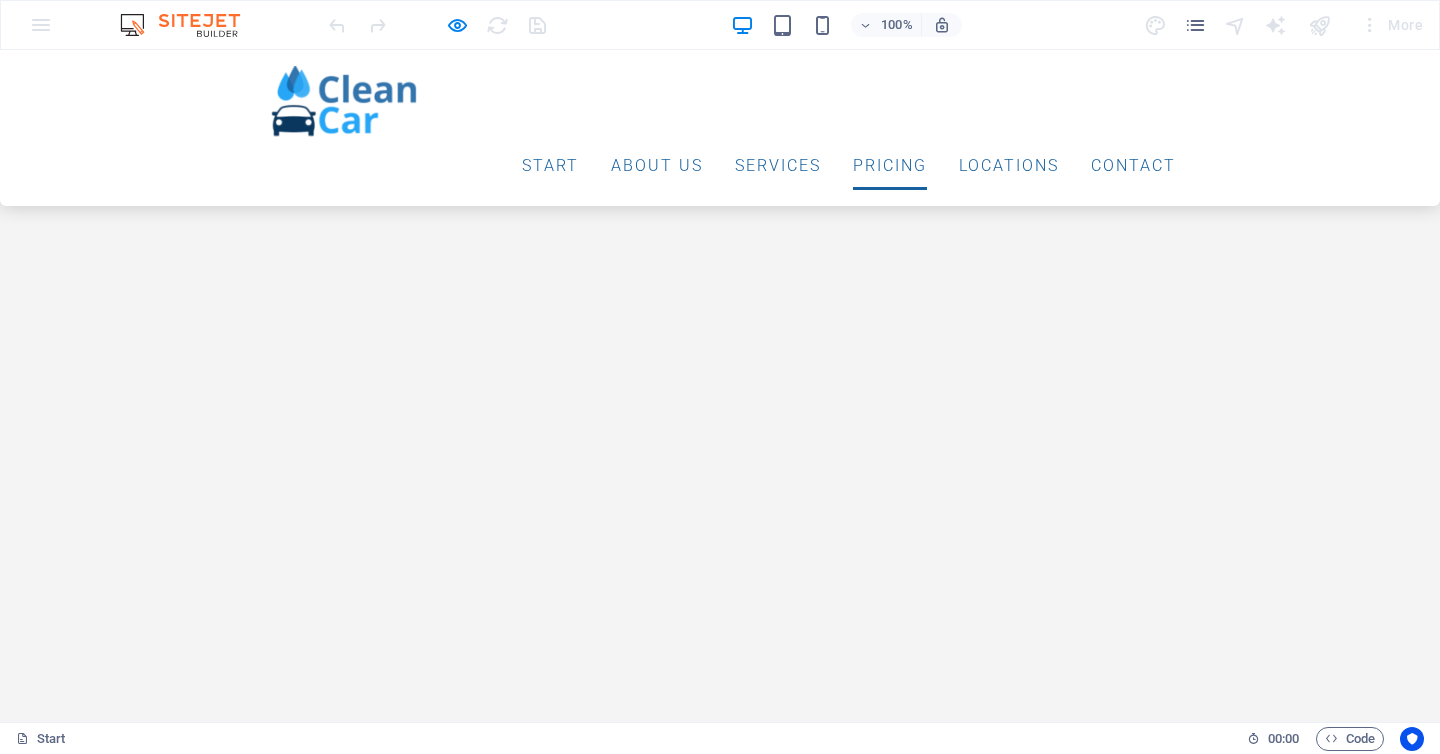 scroll, scrollTop: 3881, scrollLeft: 0, axis: vertical 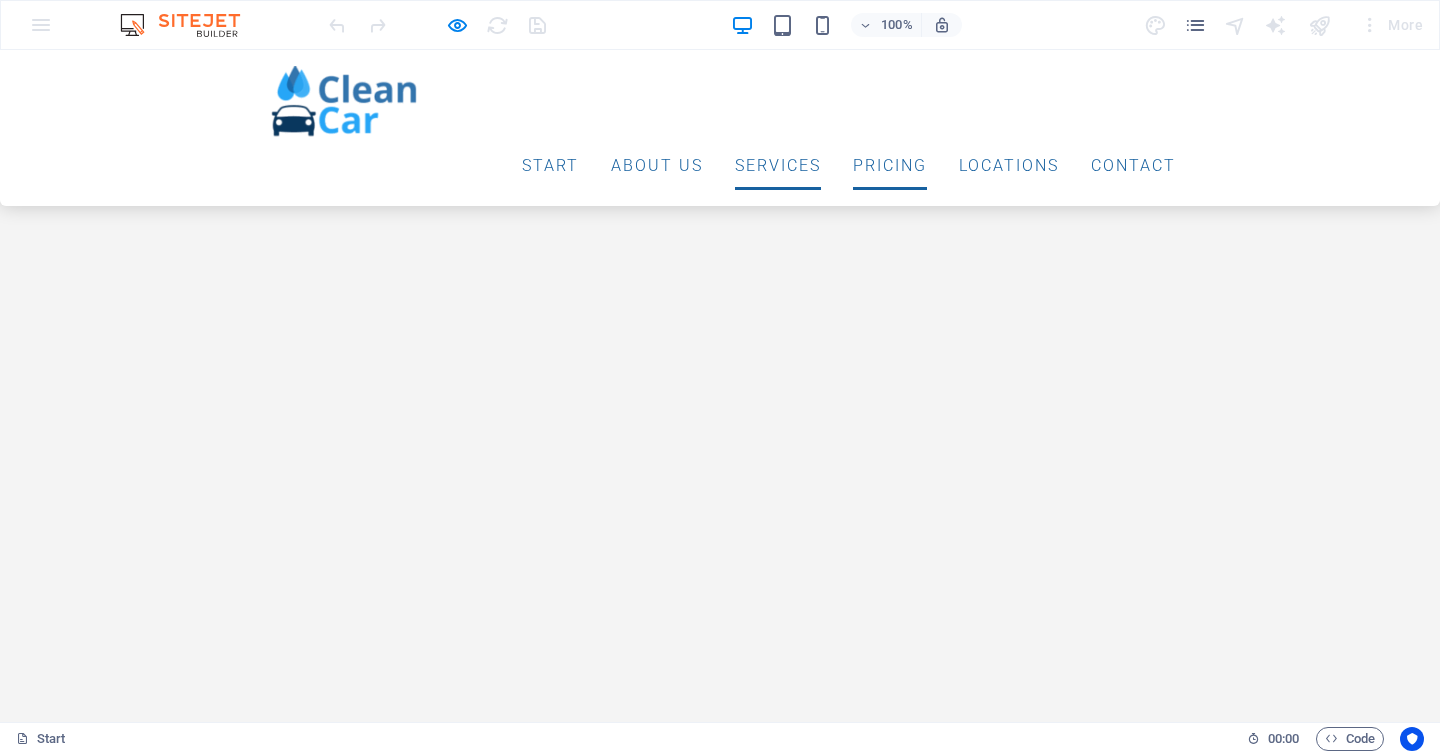 click on "Services" at bounding box center (778, 166) 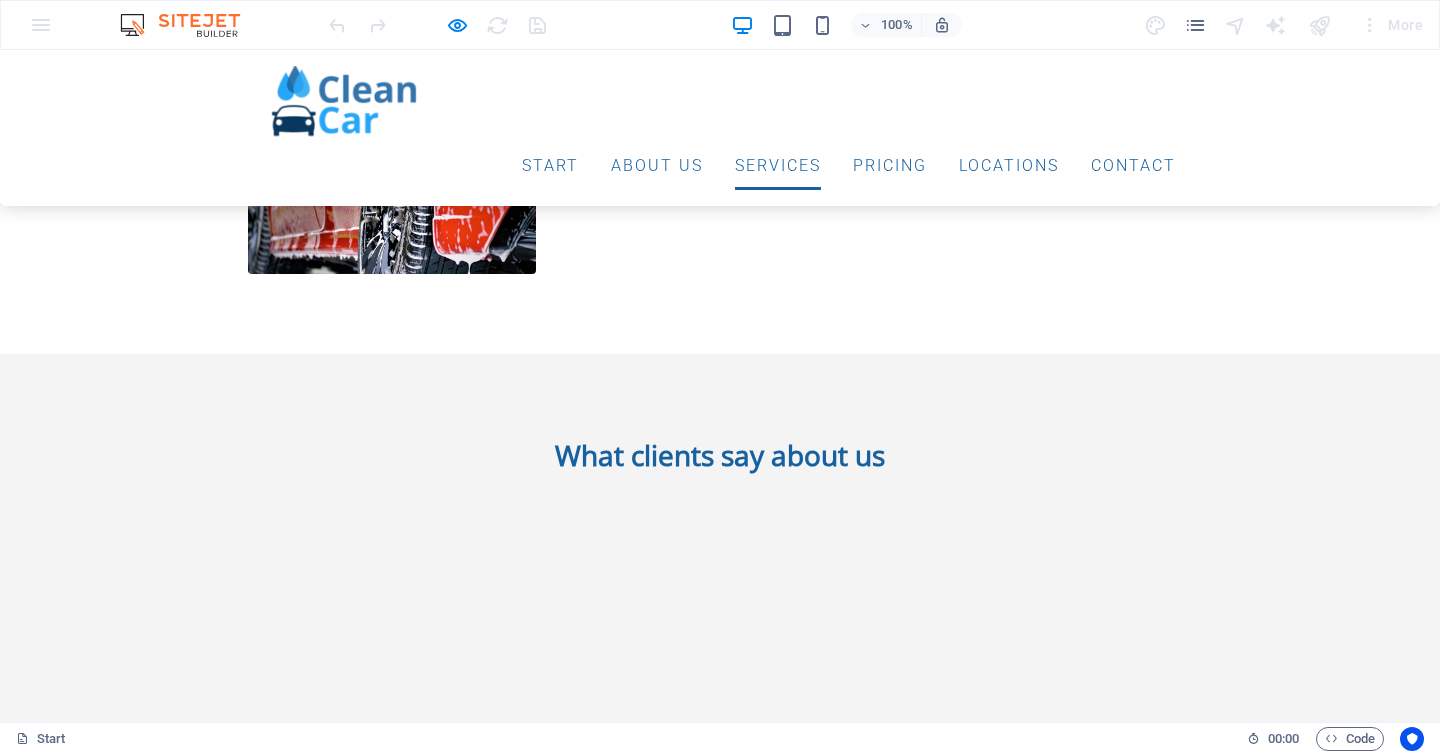 scroll, scrollTop: 2206, scrollLeft: 0, axis: vertical 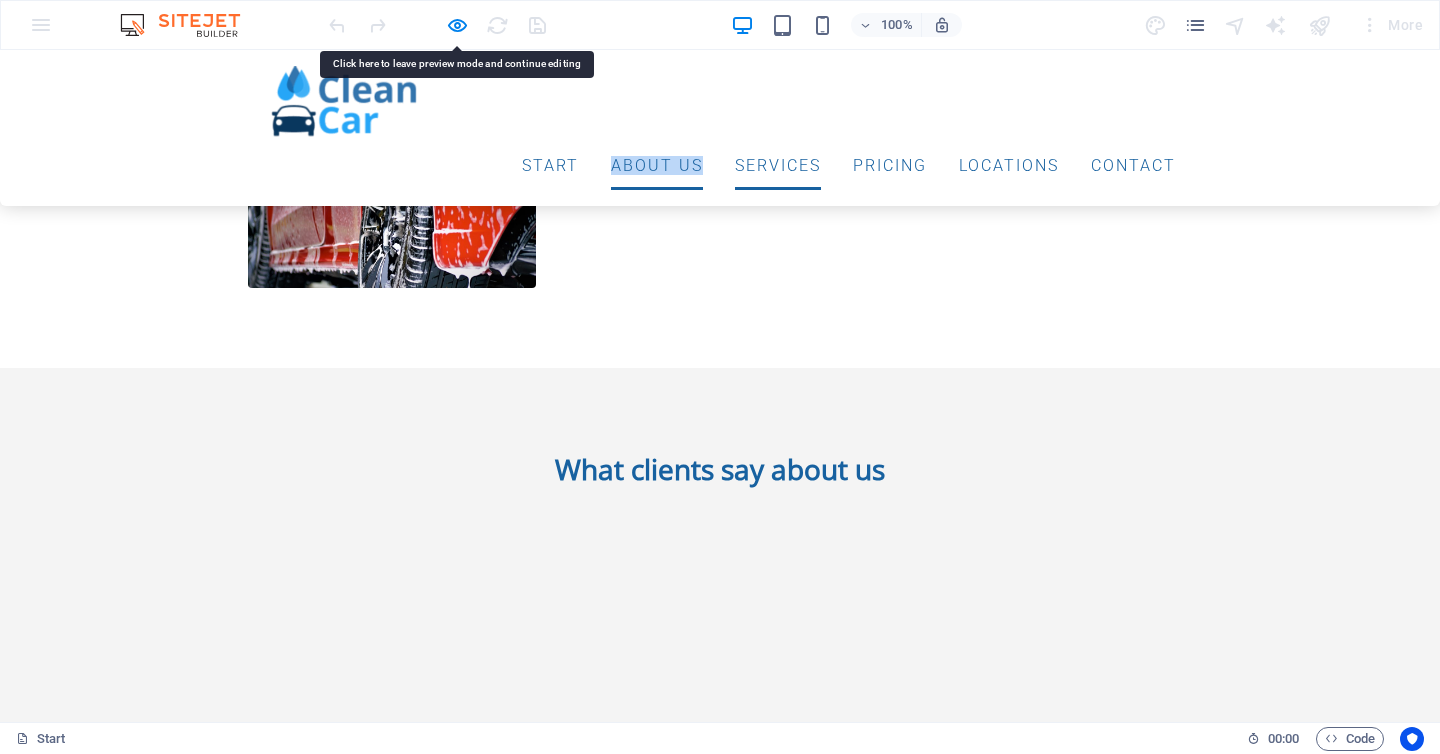 click on "About us" at bounding box center [657, 166] 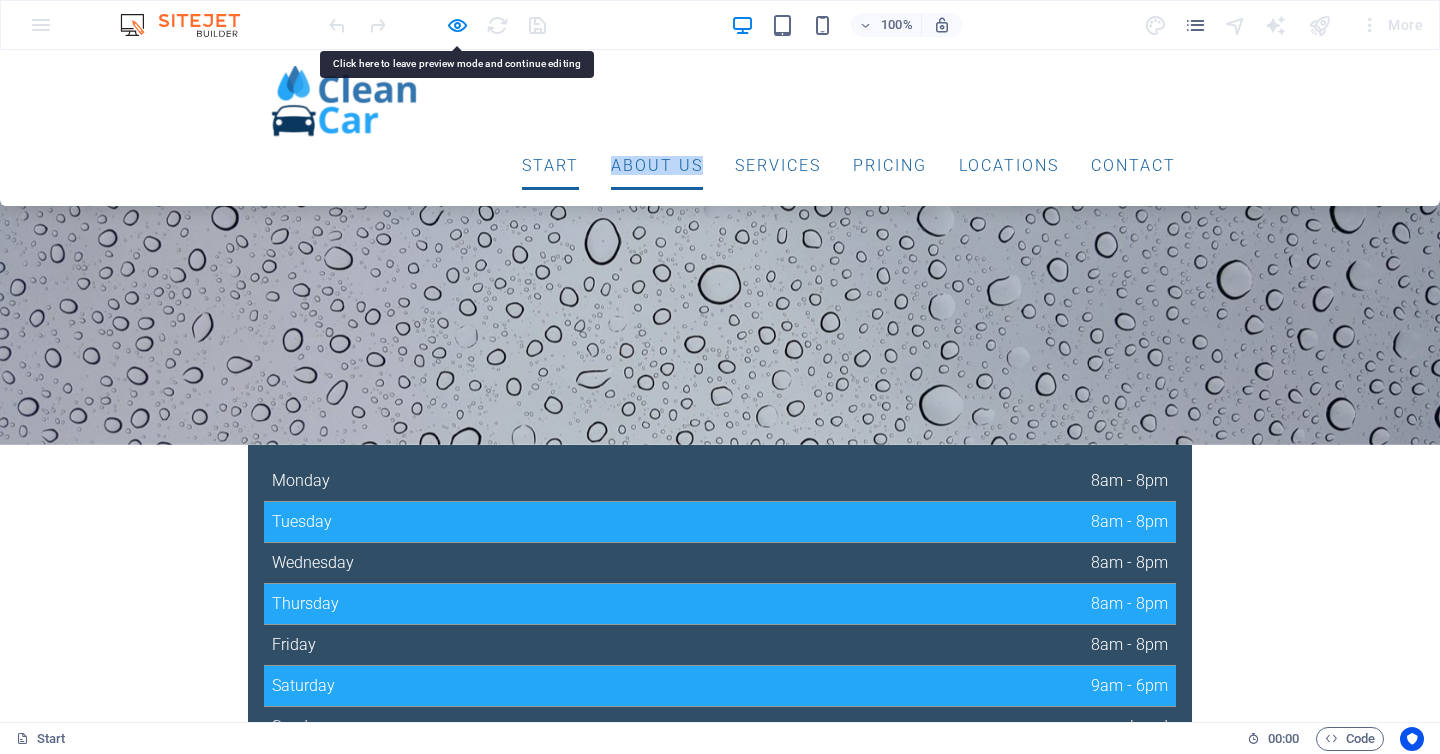 click on "Start" at bounding box center (550, 166) 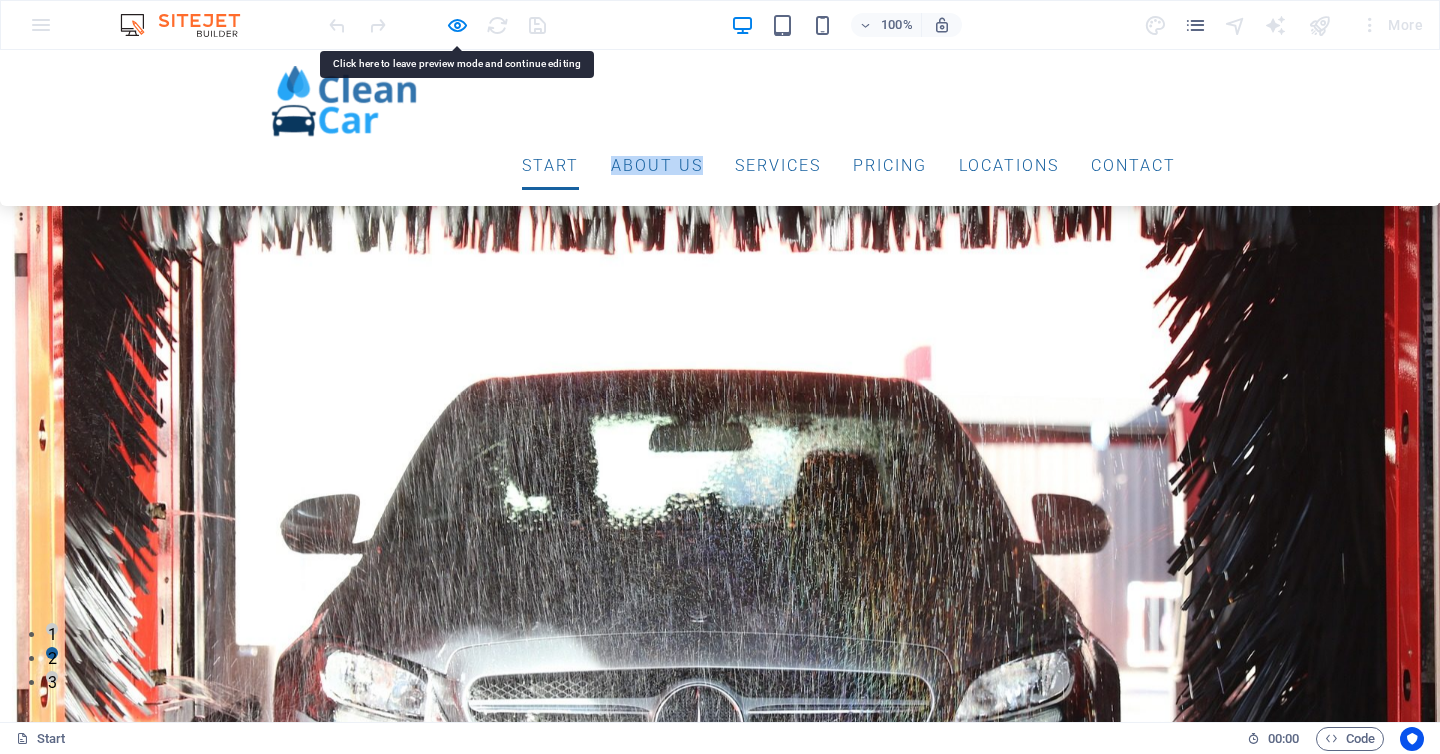 scroll, scrollTop: 0, scrollLeft: 0, axis: both 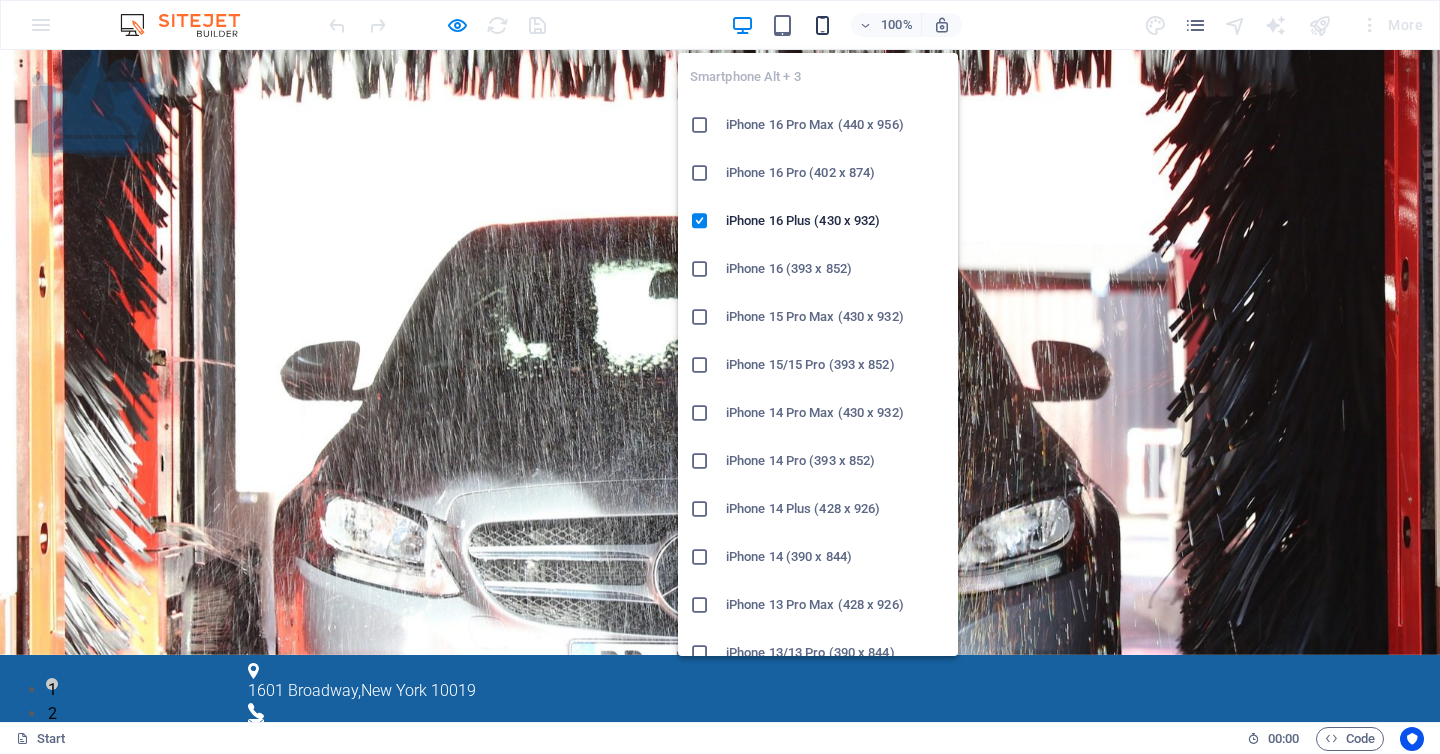 click at bounding box center (822, 25) 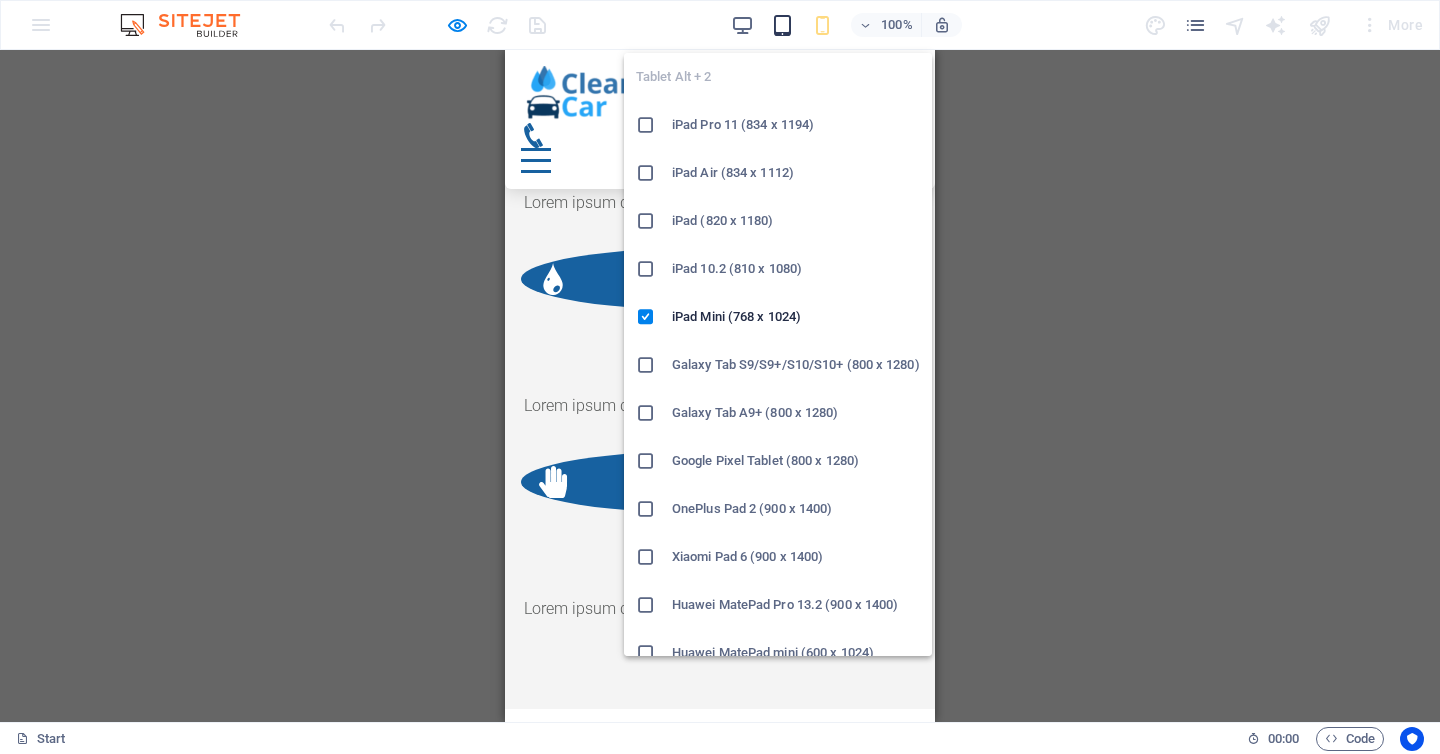 click at bounding box center [782, 25] 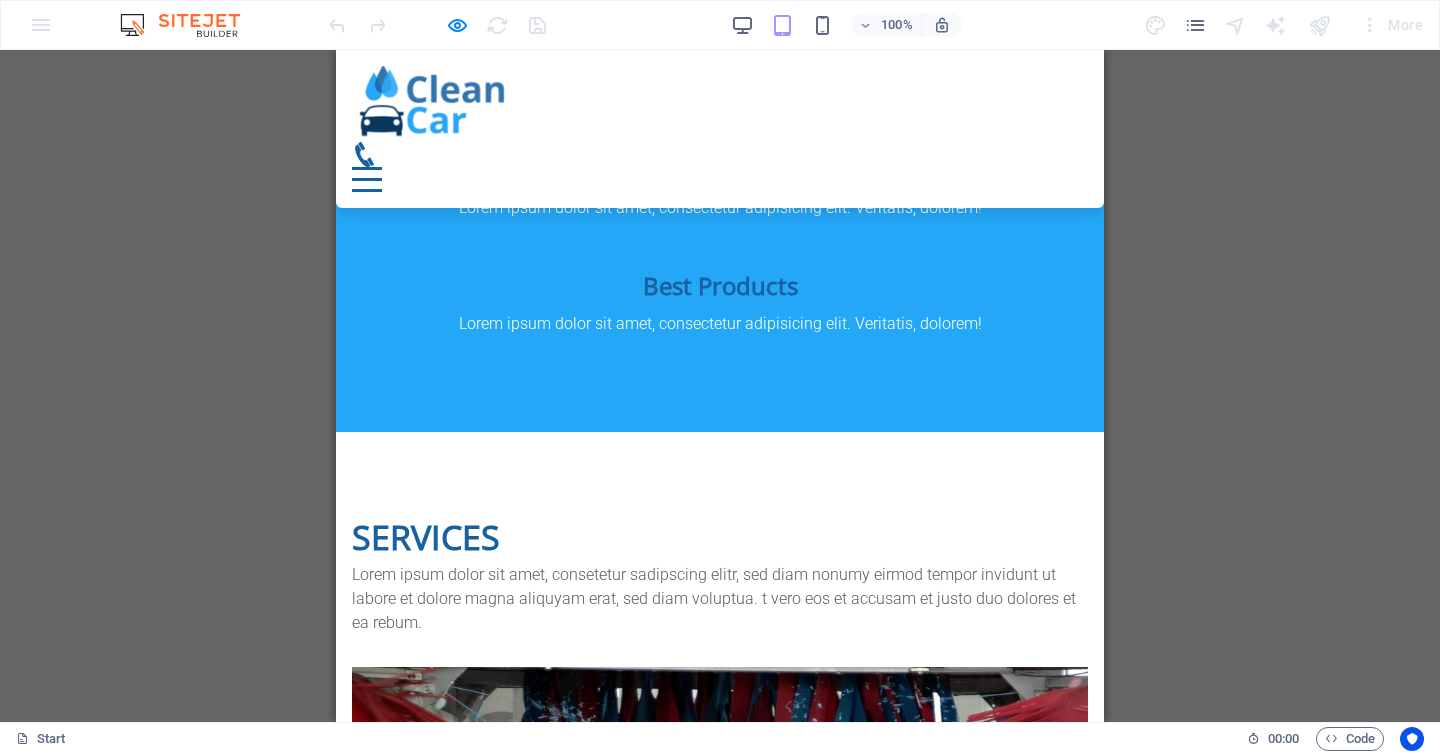 scroll, scrollTop: 6803, scrollLeft: 0, axis: vertical 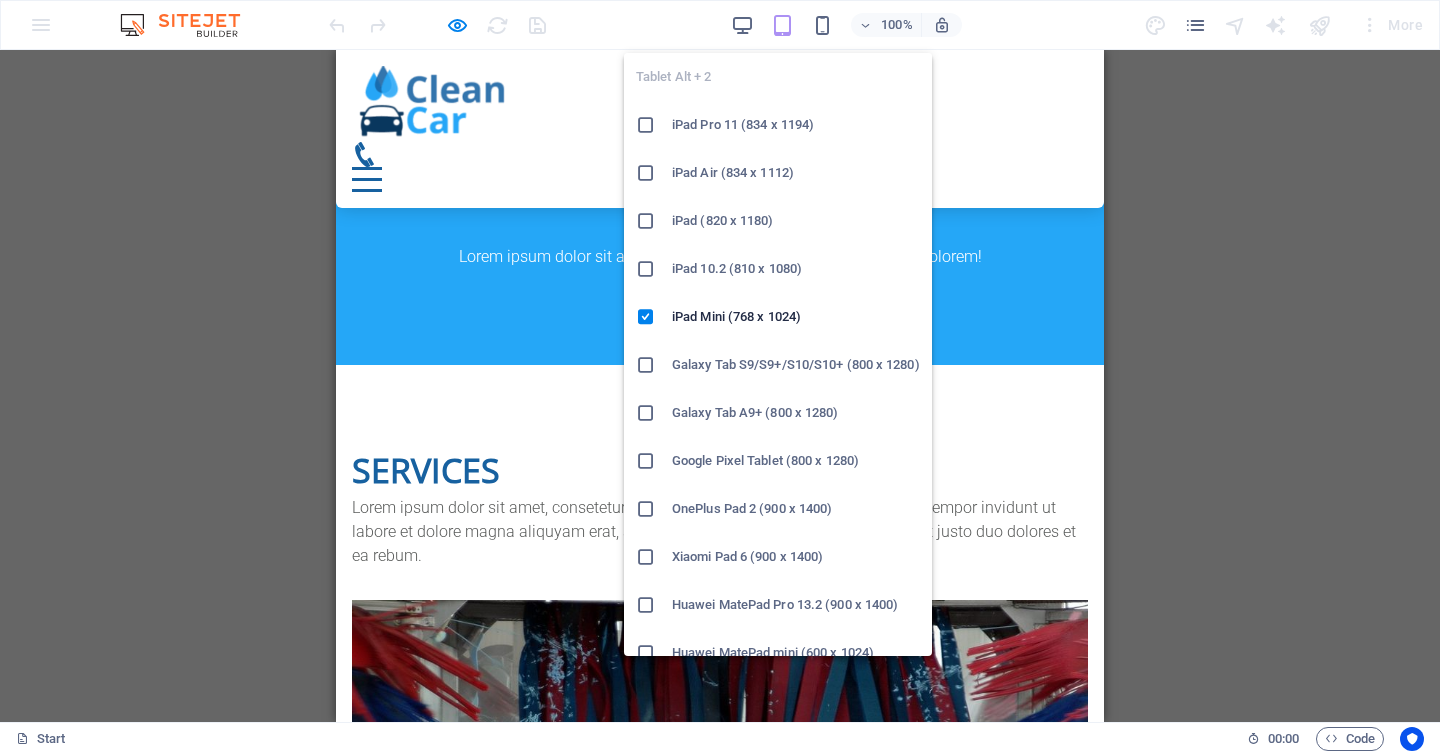 click at bounding box center [646, 125] 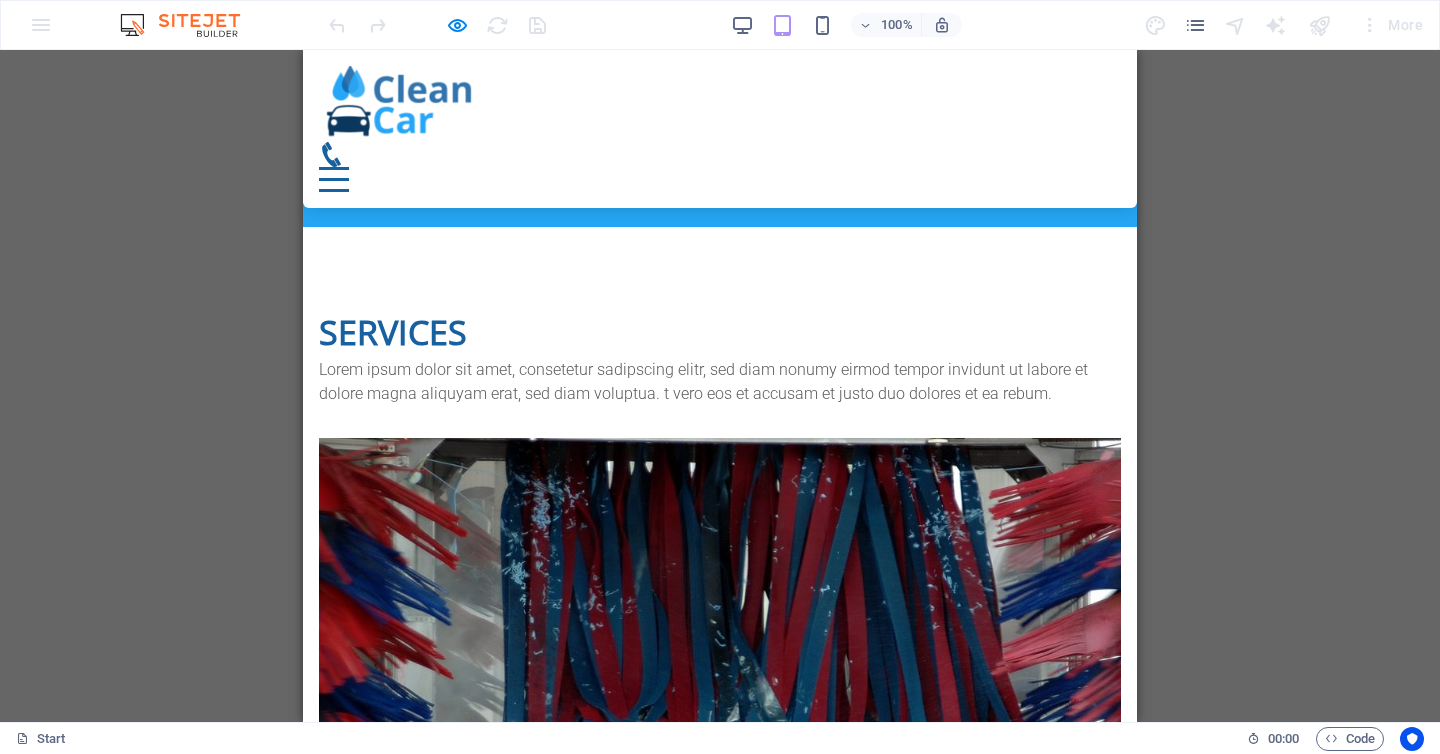 scroll, scrollTop: 6711, scrollLeft: 0, axis: vertical 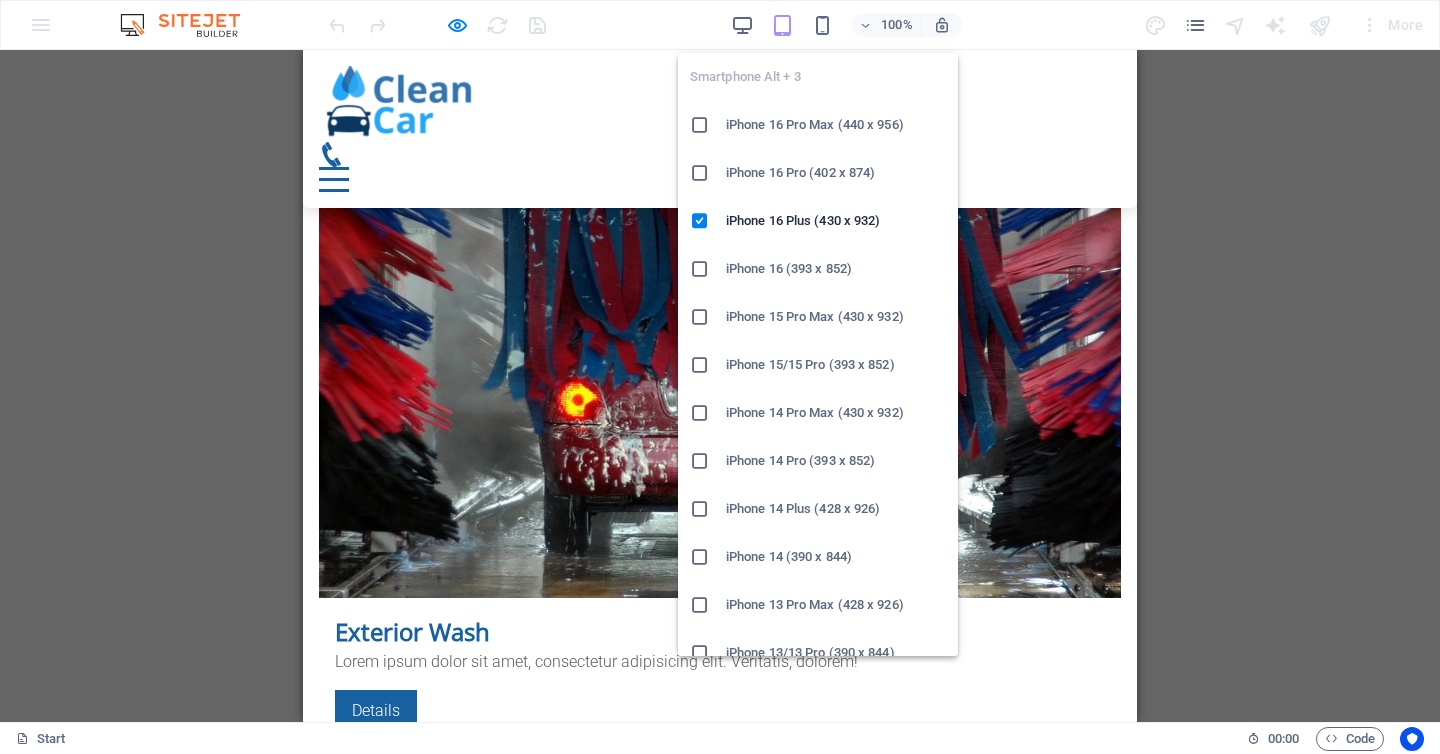 click on "iPhone 16 Pro Max (440 x 956)" at bounding box center (836, 125) 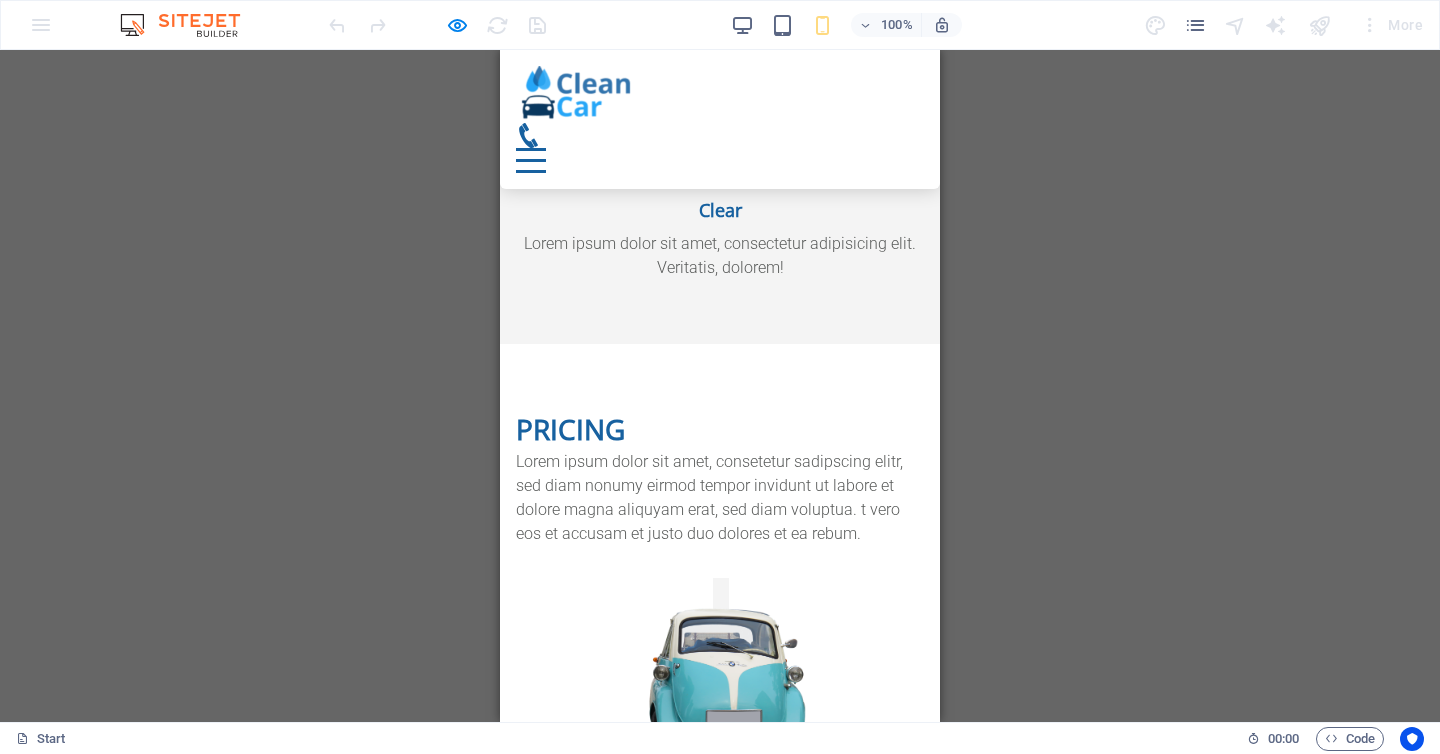 scroll, scrollTop: 6620, scrollLeft: 0, axis: vertical 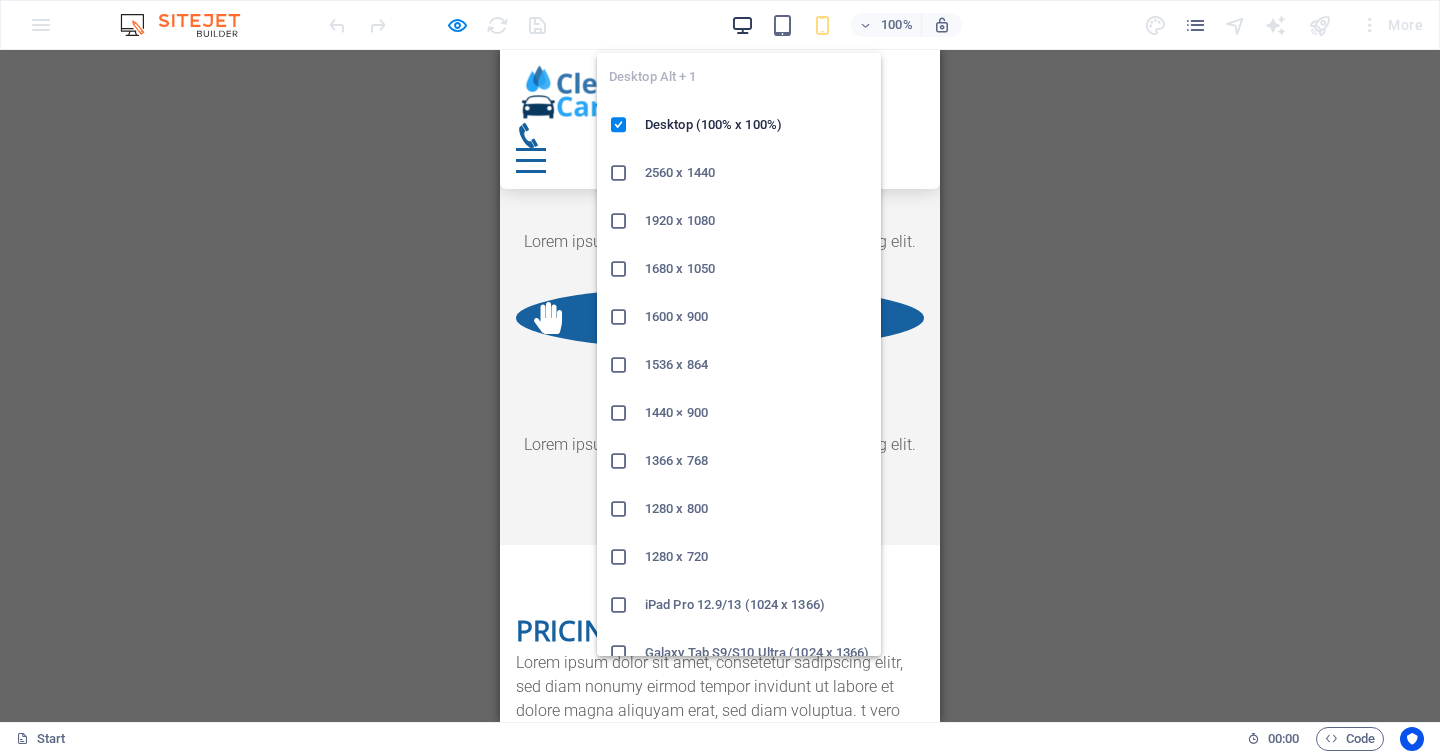 click at bounding box center (742, 25) 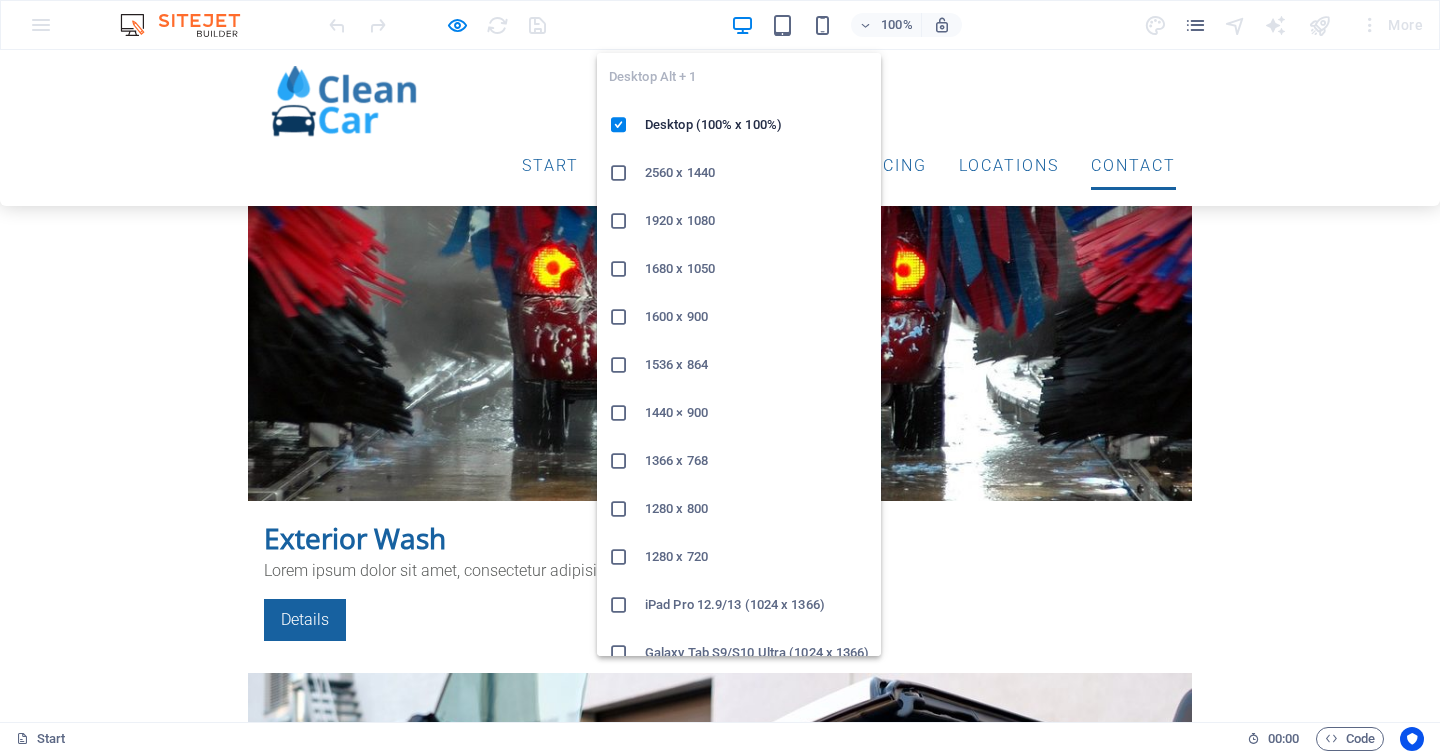 scroll, scrollTop: 5810, scrollLeft: 0, axis: vertical 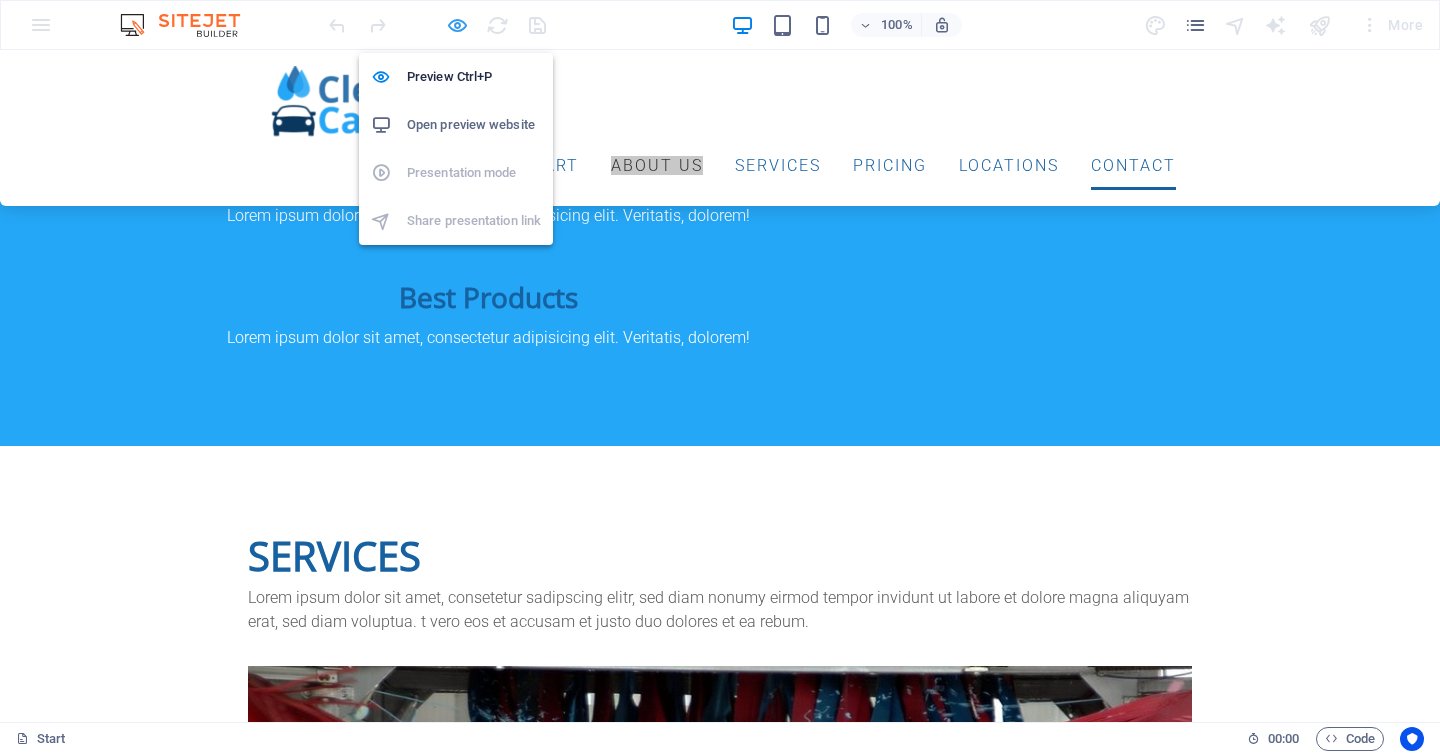 click at bounding box center [457, 25] 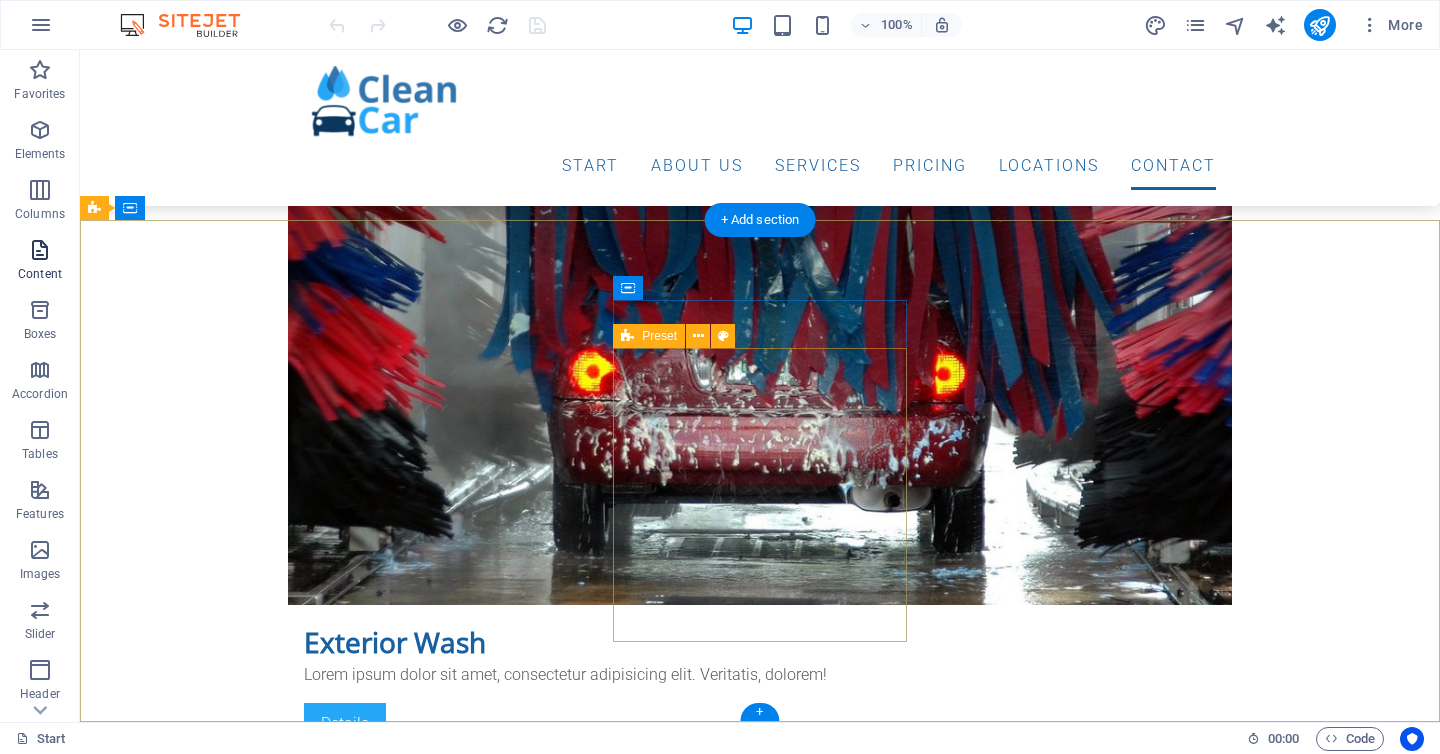 scroll, scrollTop: 11244, scrollLeft: 0, axis: vertical 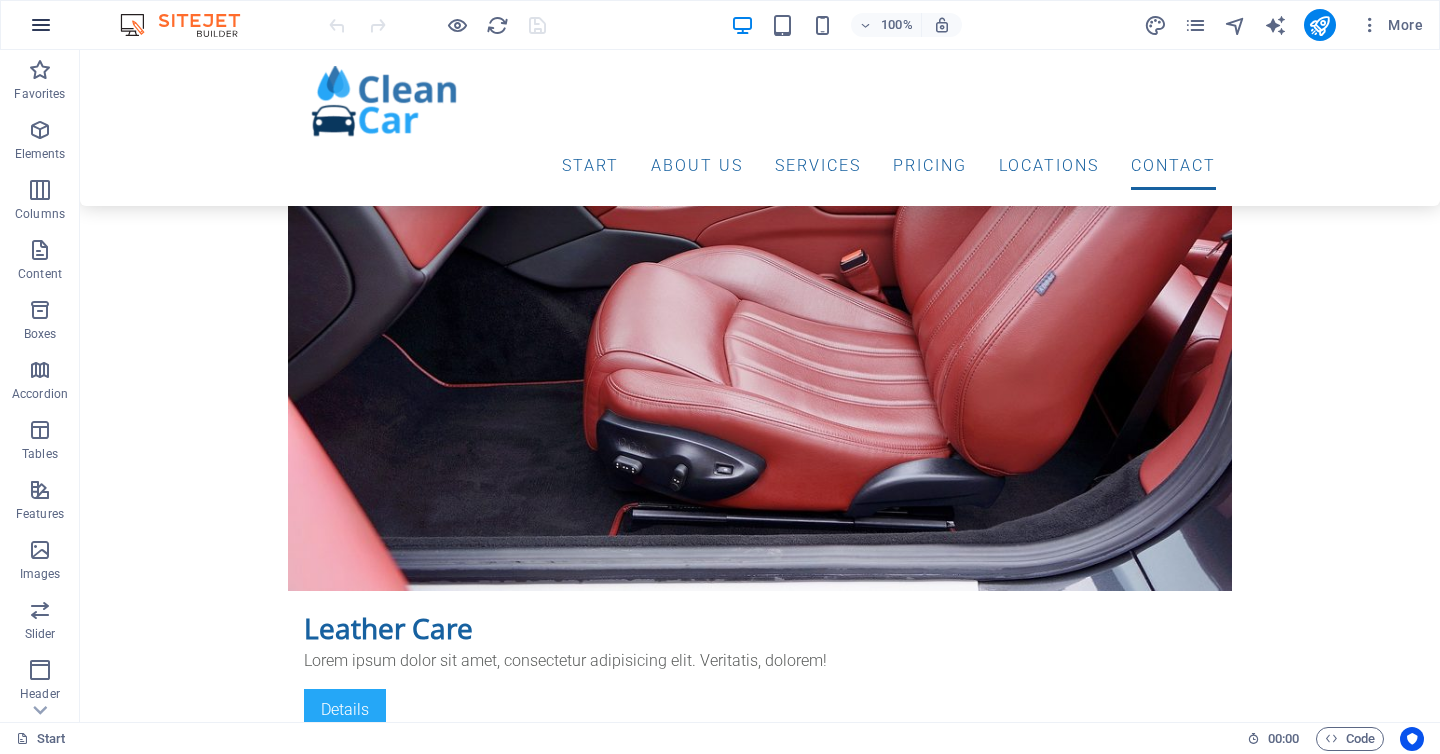 click at bounding box center [41, 25] 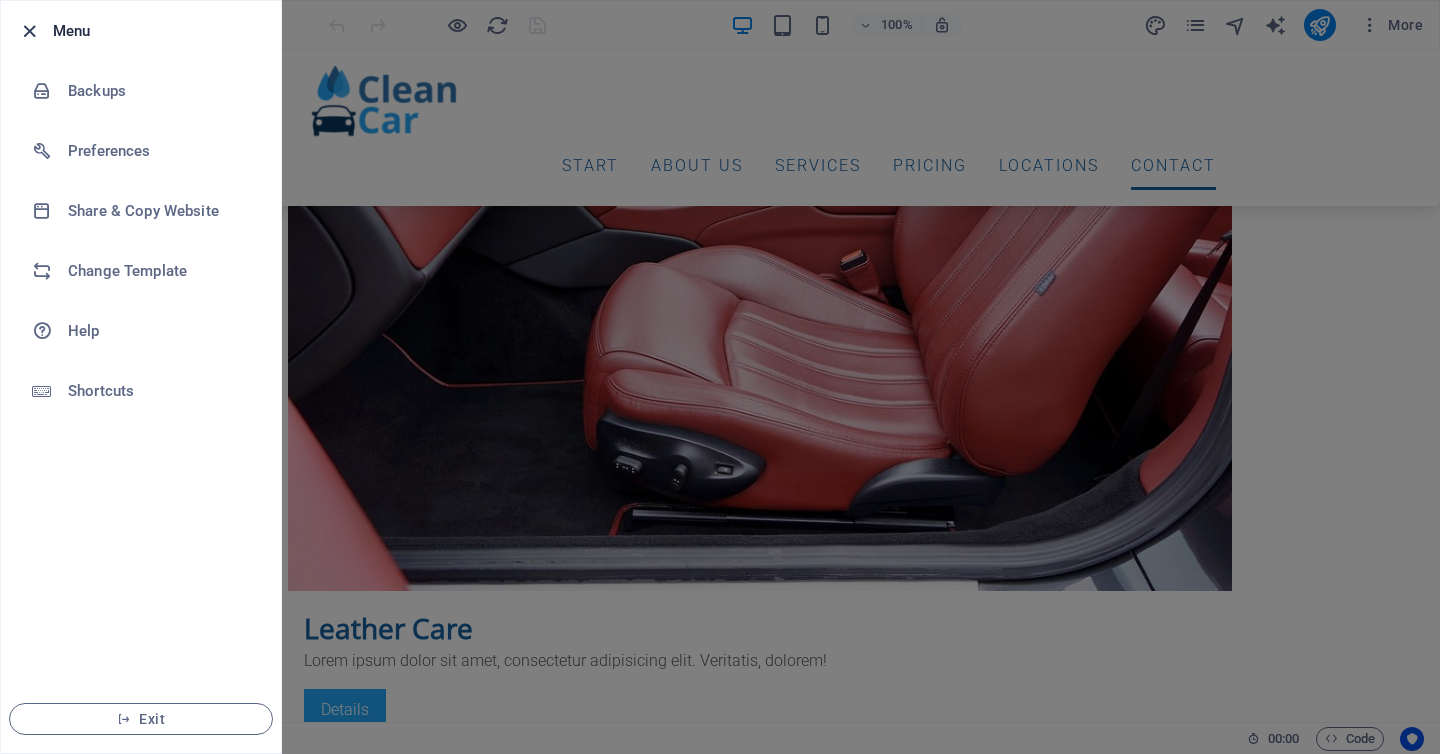 click at bounding box center (29, 31) 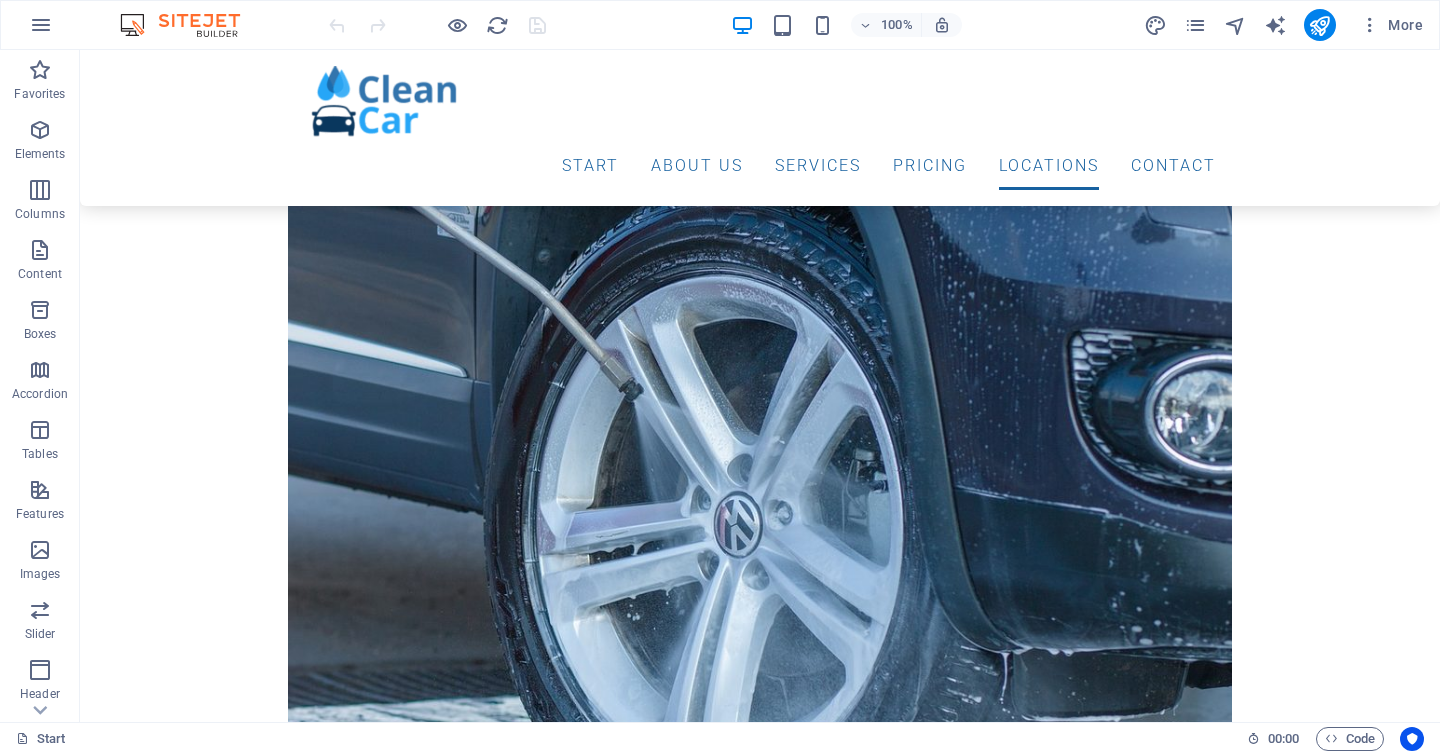 scroll, scrollTop: 9457, scrollLeft: 0, axis: vertical 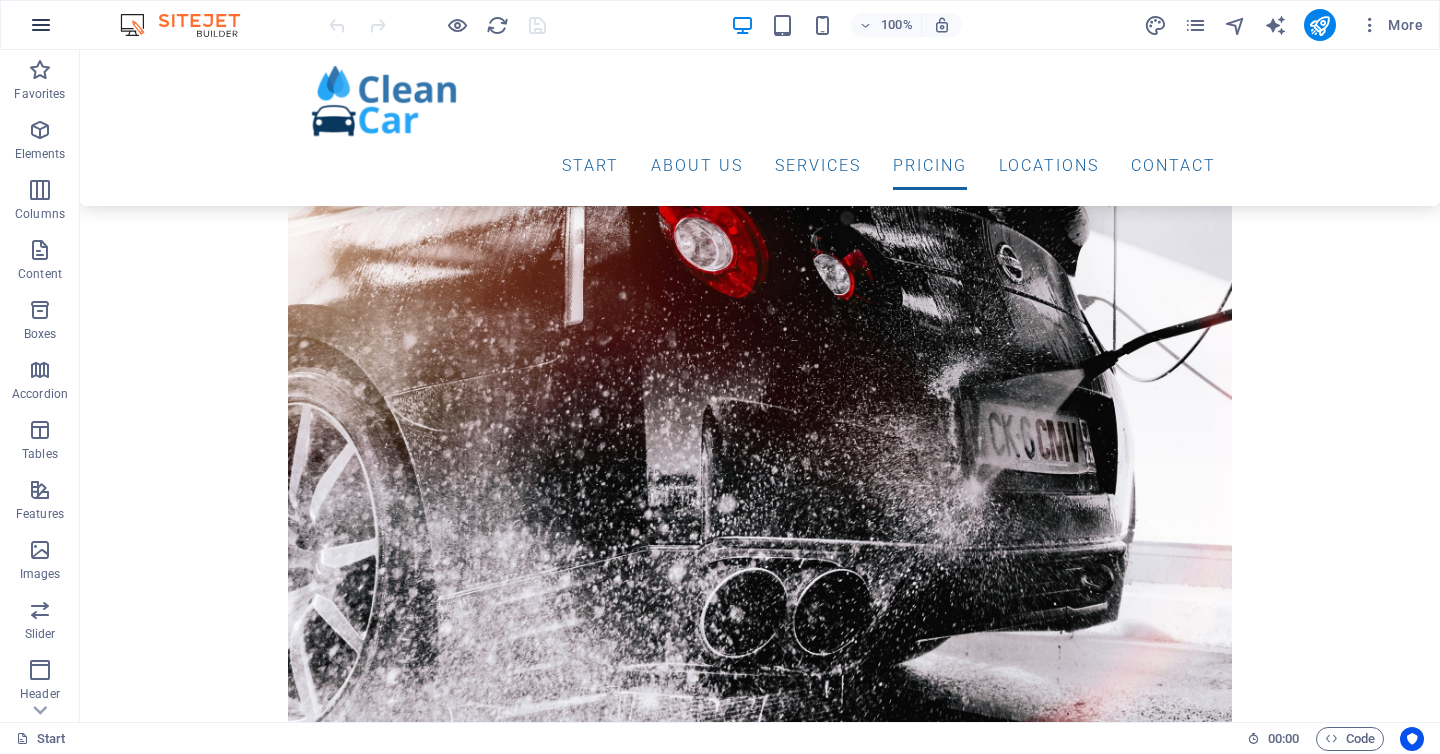 click at bounding box center [41, 25] 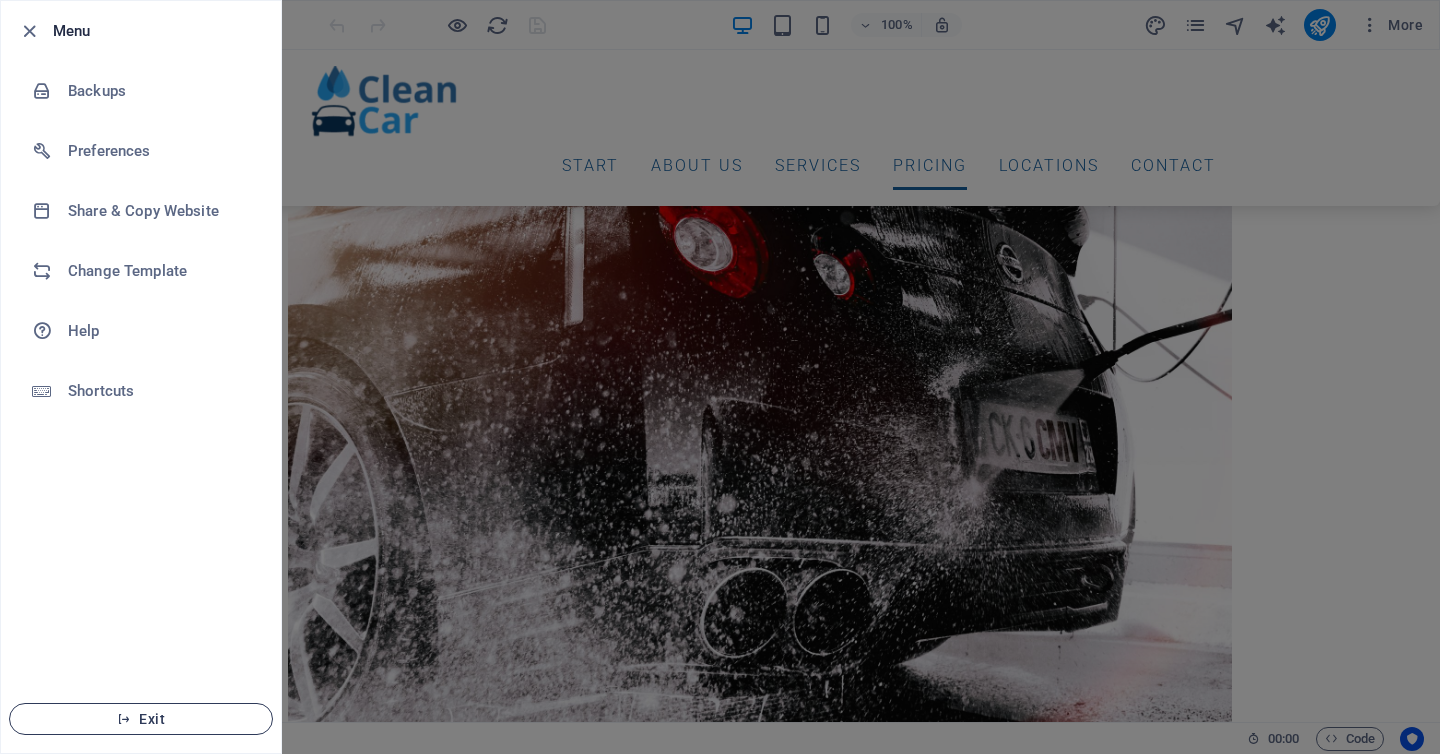 click on "Exit" at bounding box center (141, 719) 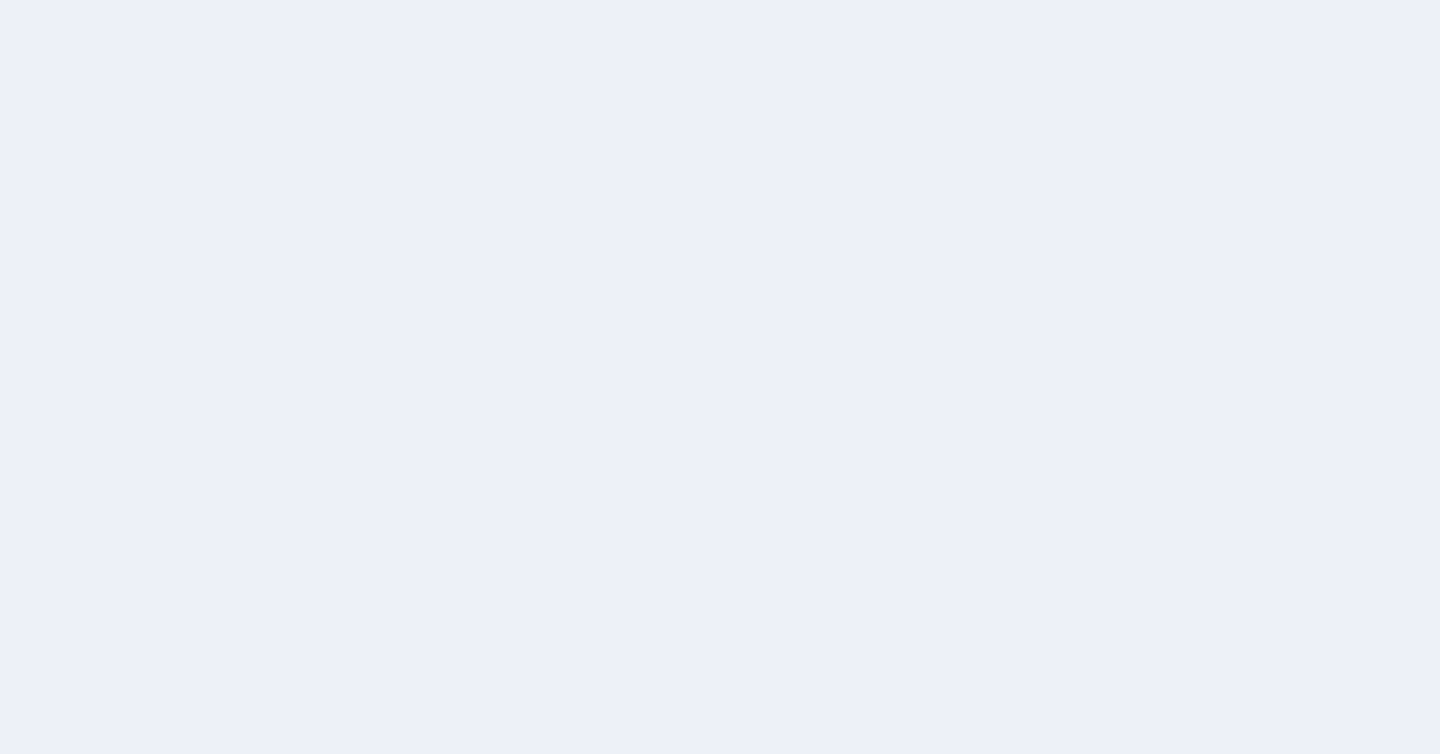 drag, startPoint x: 0, startPoint y: 0, endPoint x: 62, endPoint y: 93, distance: 111.77209 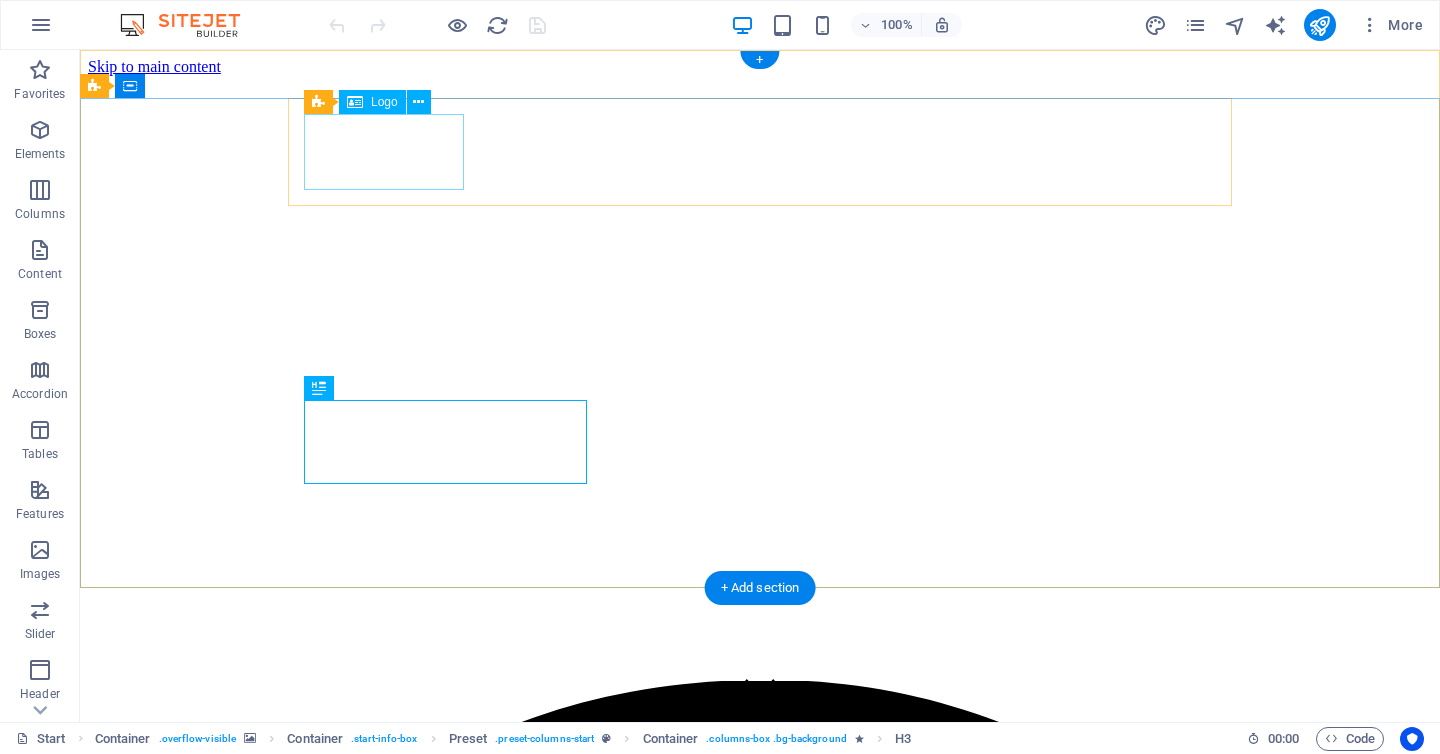 scroll, scrollTop: 0, scrollLeft: 0, axis: both 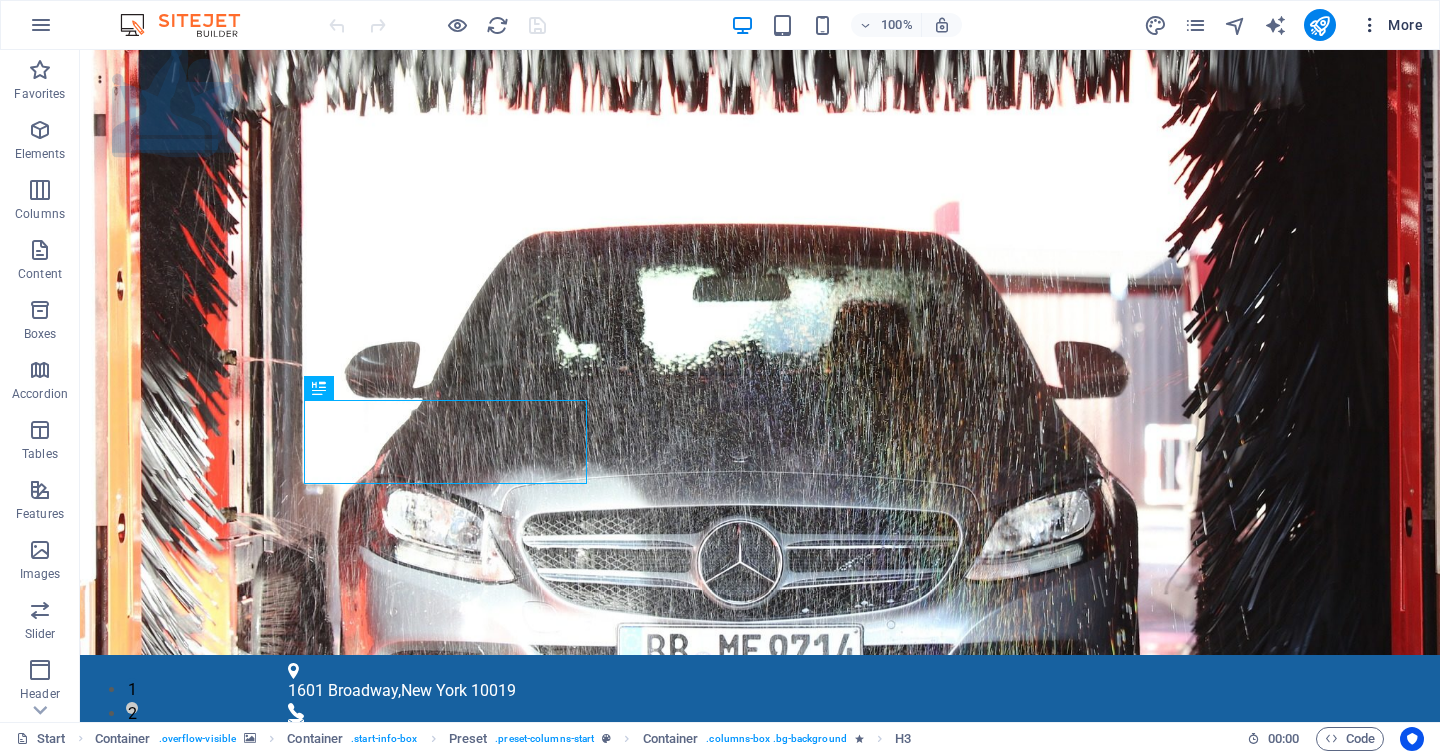 click on "More" at bounding box center [1391, 25] 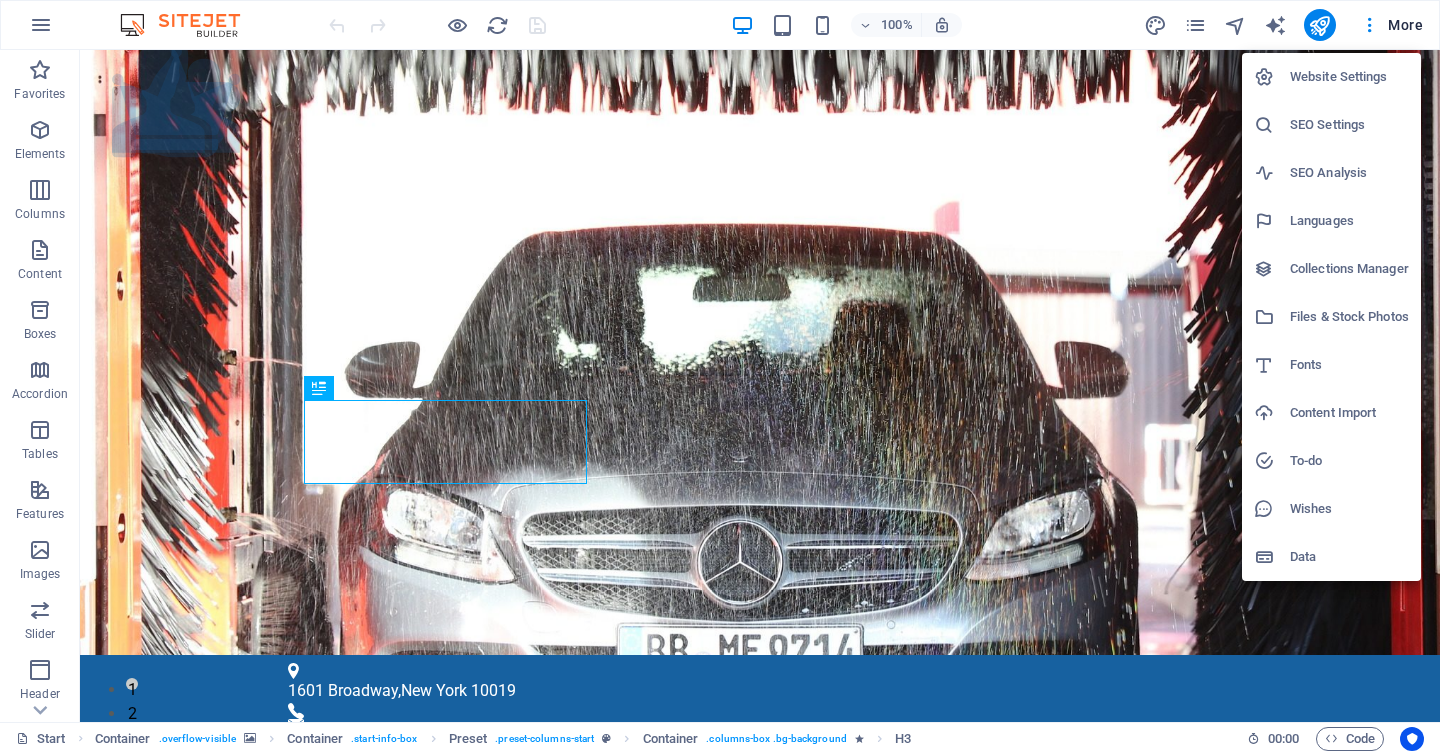 click at bounding box center [720, 377] 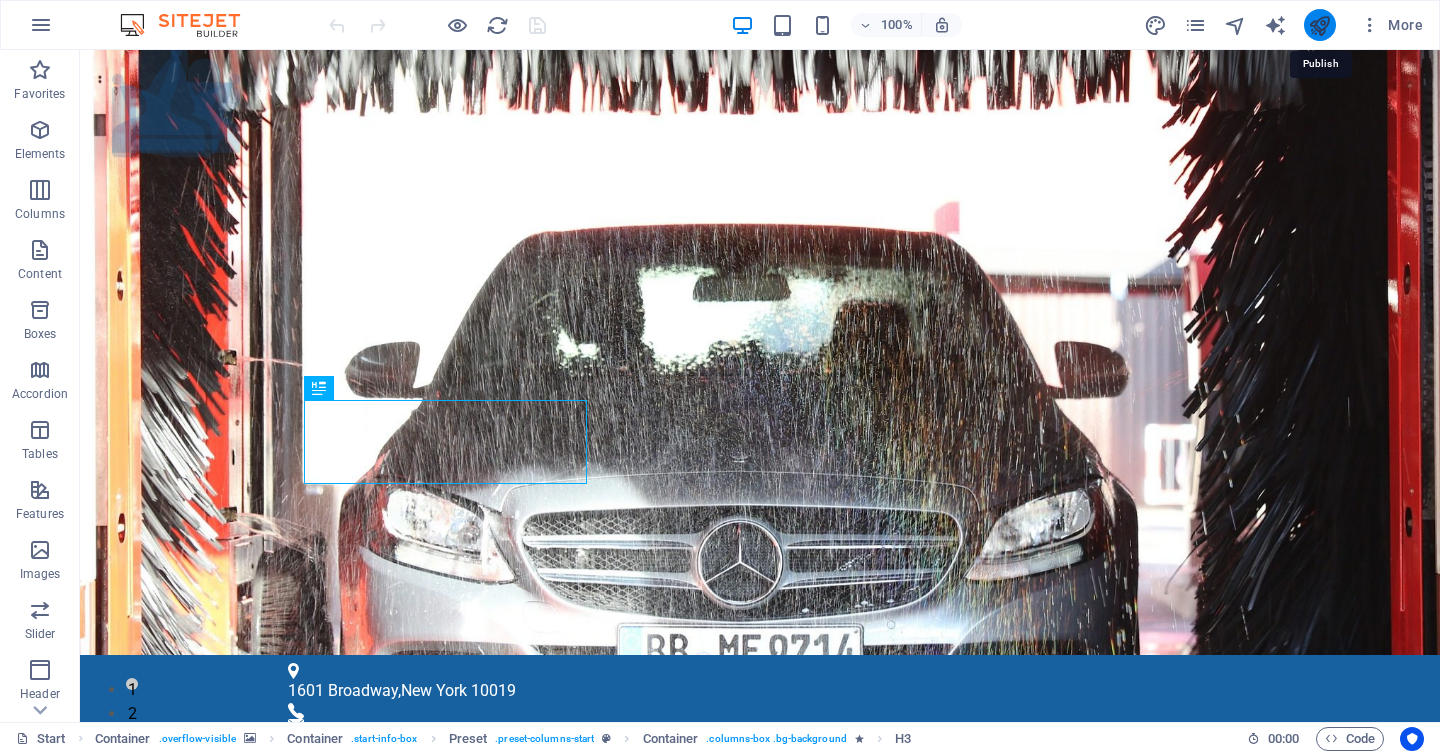 click at bounding box center [1319, 25] 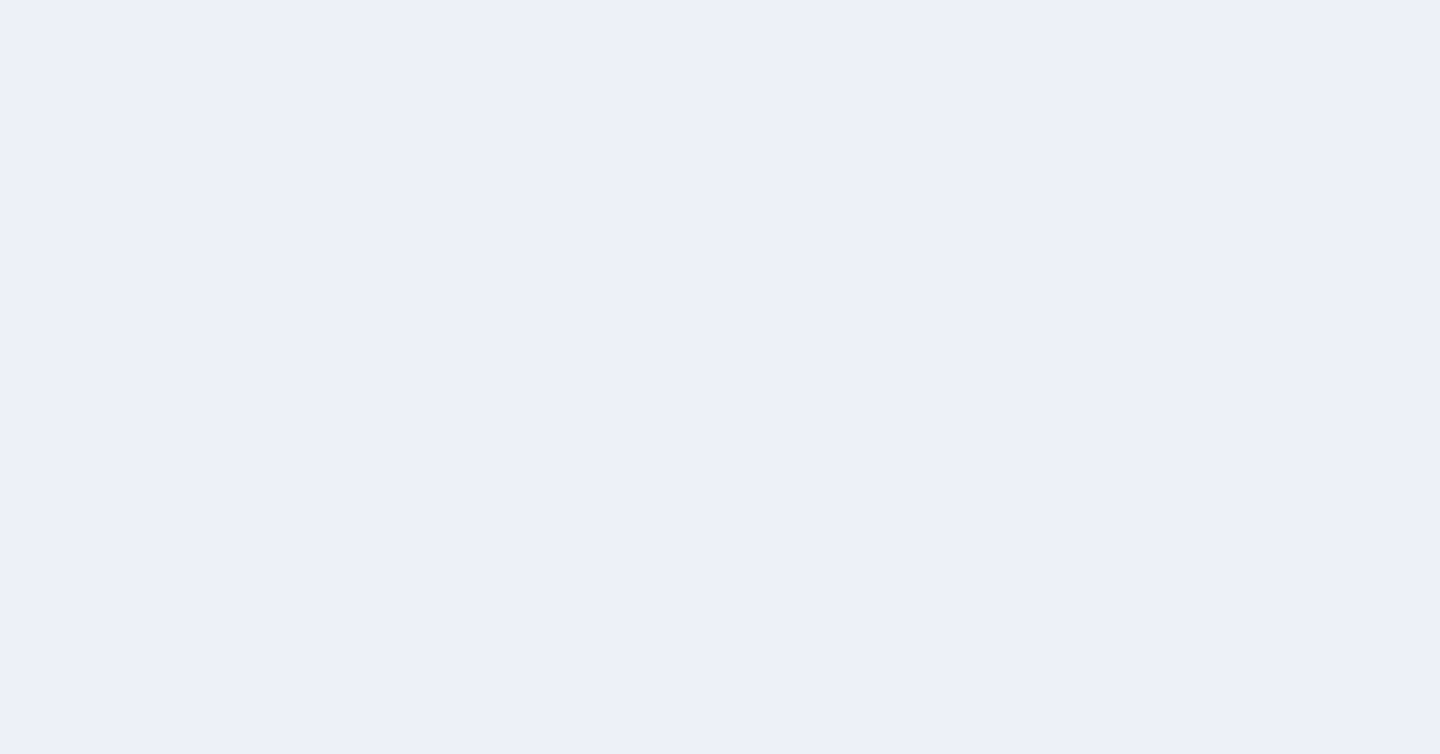 scroll, scrollTop: 0, scrollLeft: 0, axis: both 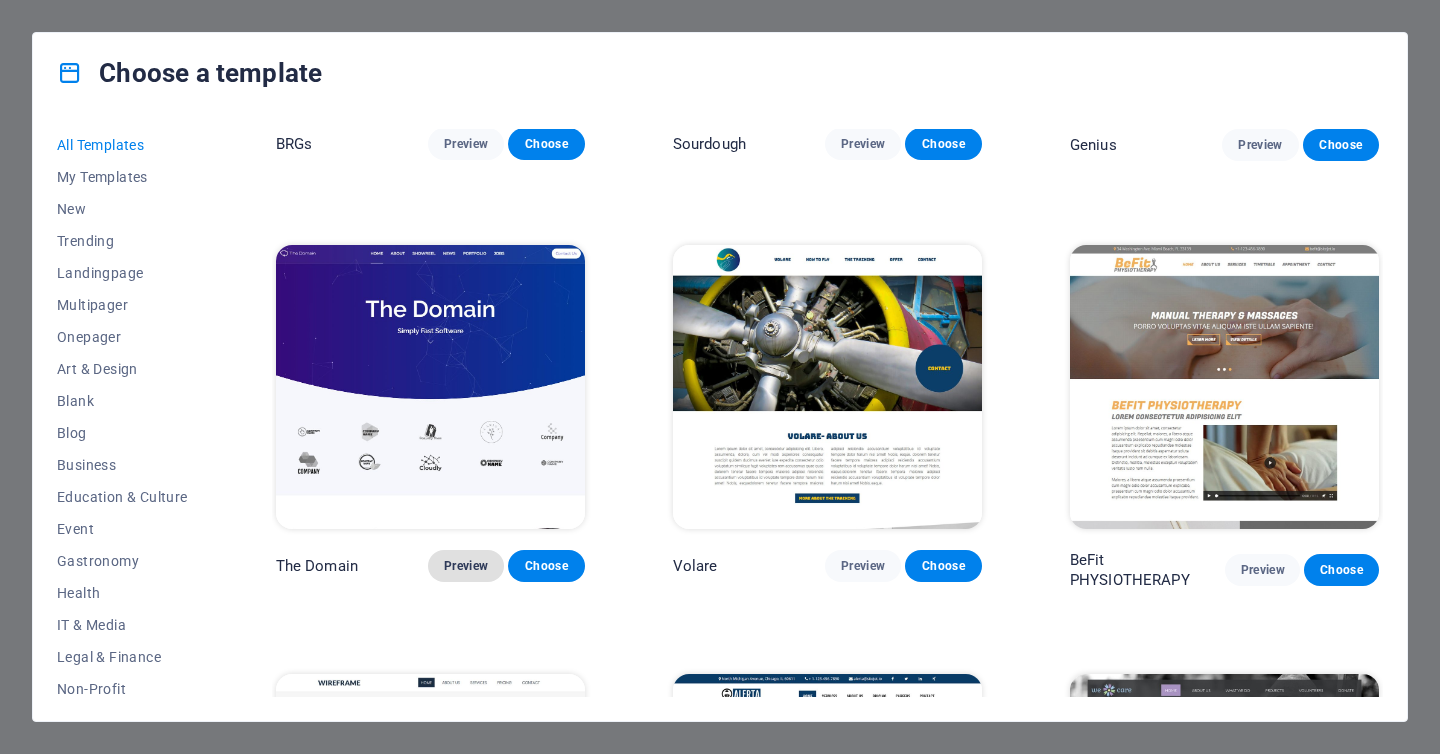 click on "Preview" at bounding box center [466, 566] 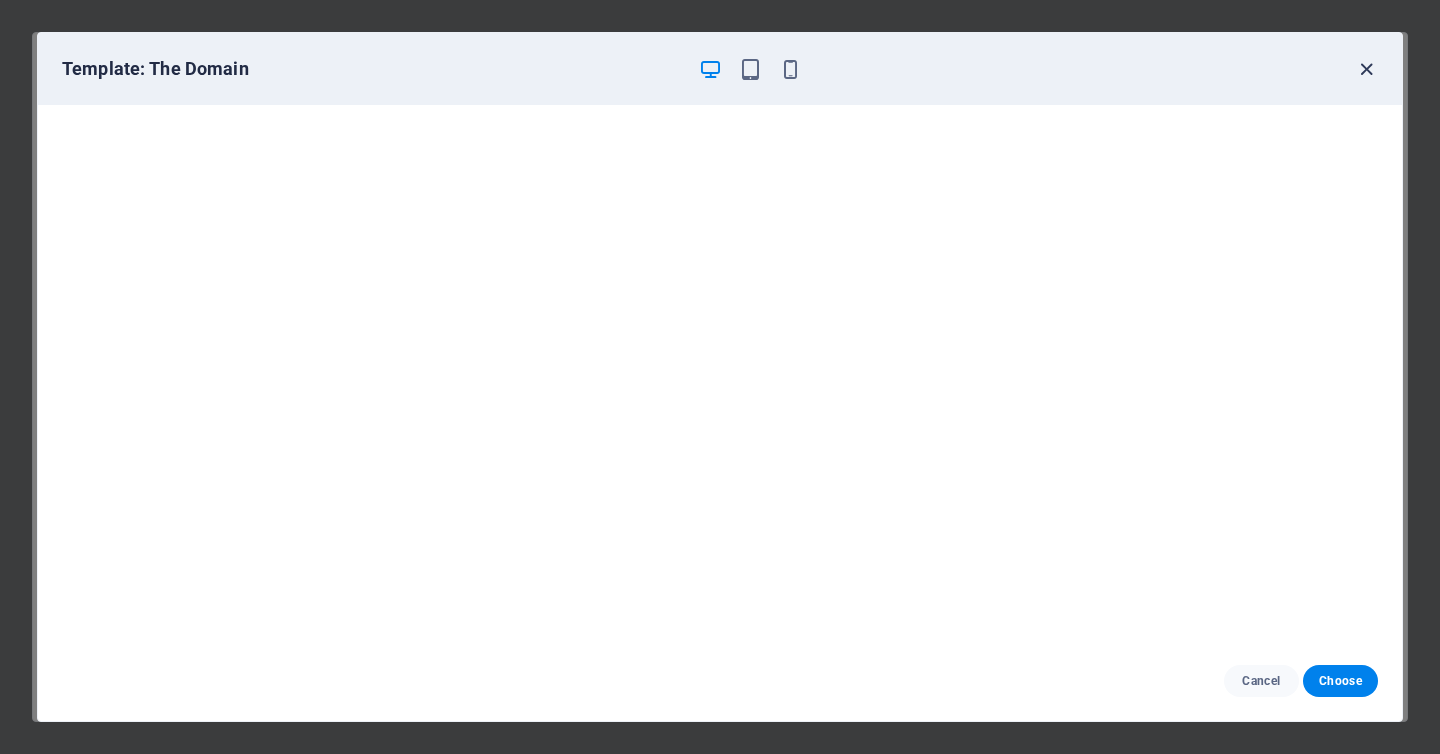 click at bounding box center (1366, 69) 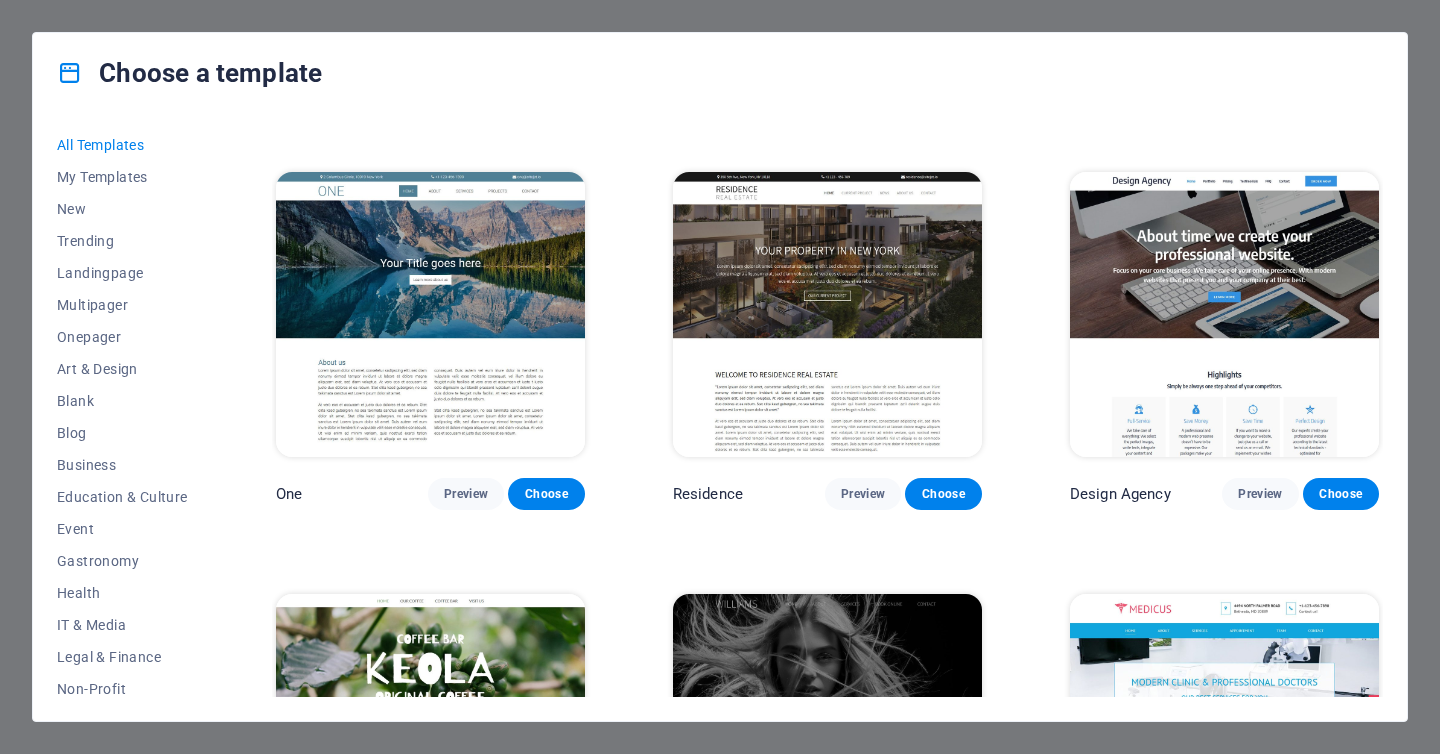 scroll, scrollTop: 17637, scrollLeft: 0, axis: vertical 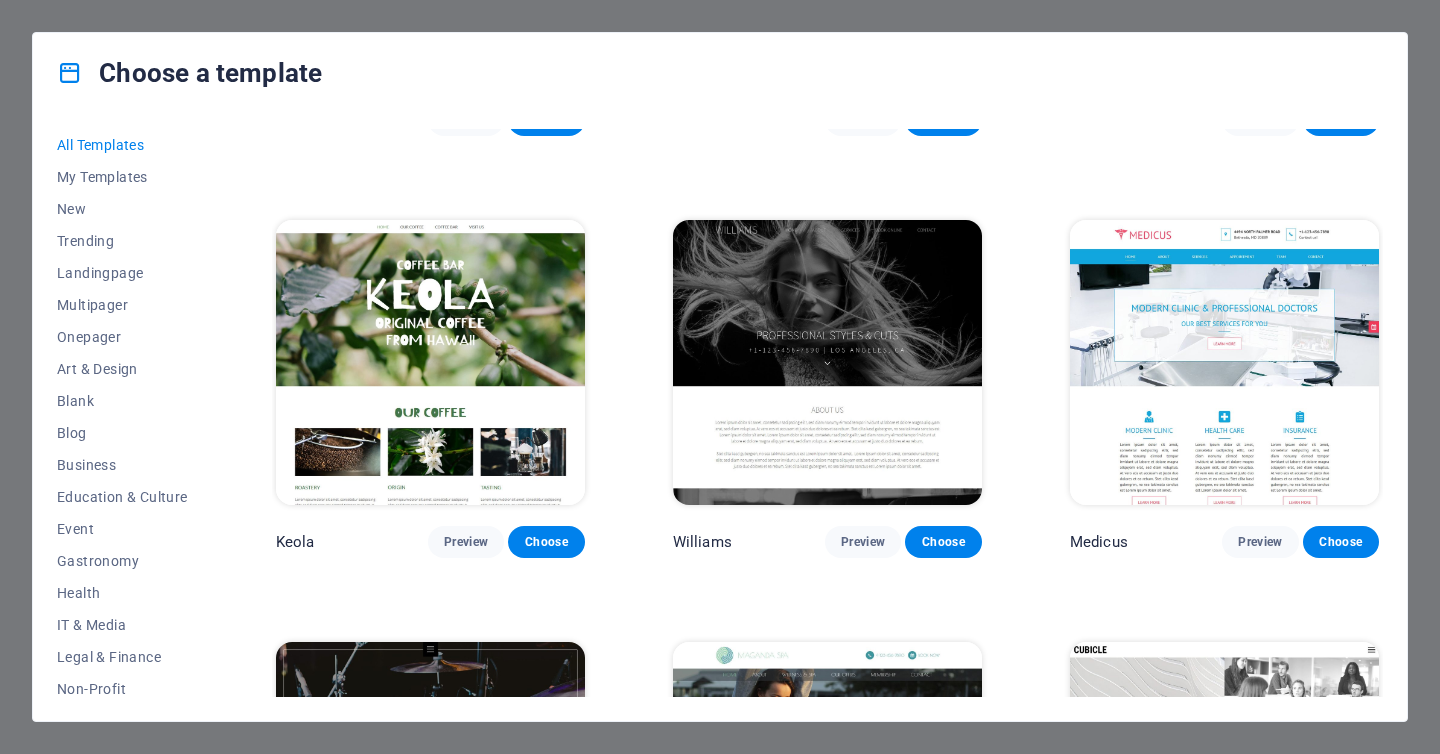 click at bounding box center (1224, 362) 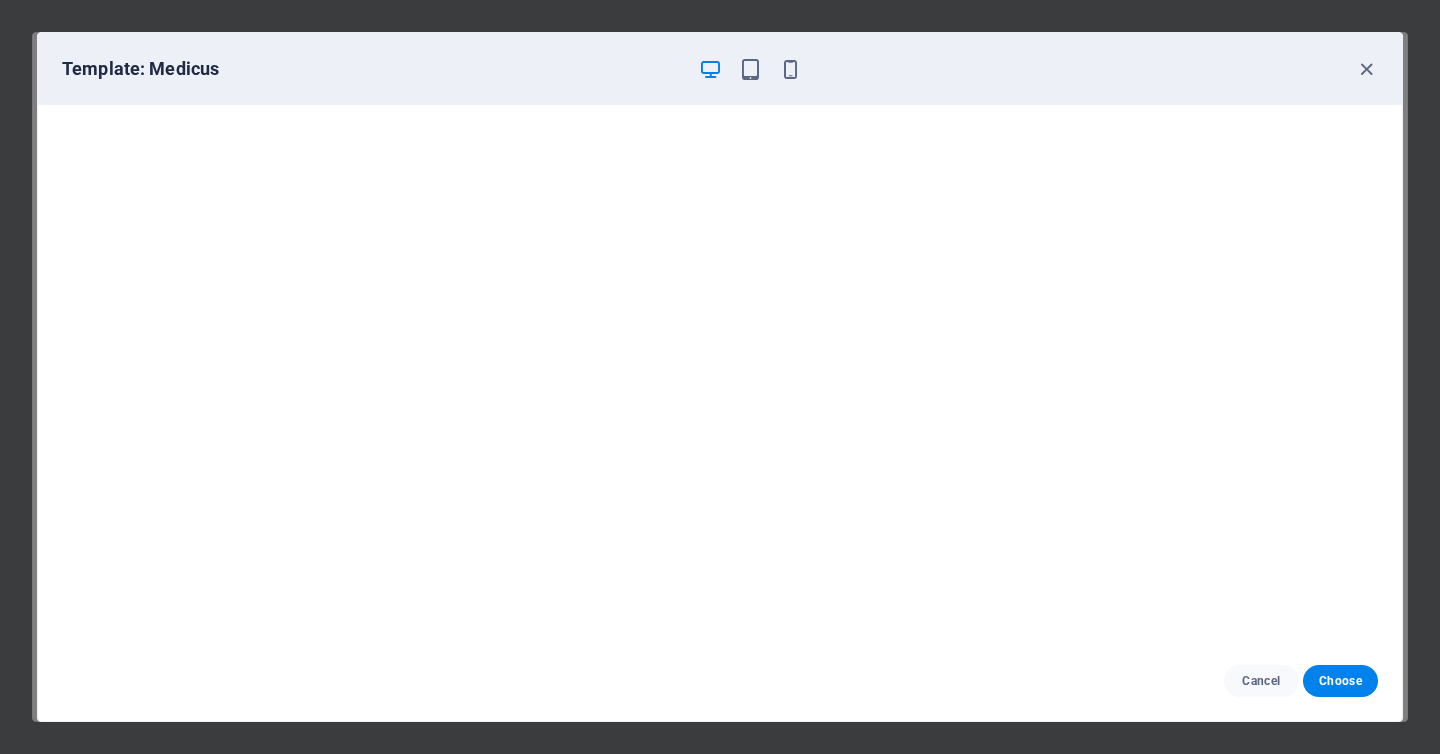 scroll, scrollTop: 0, scrollLeft: 0, axis: both 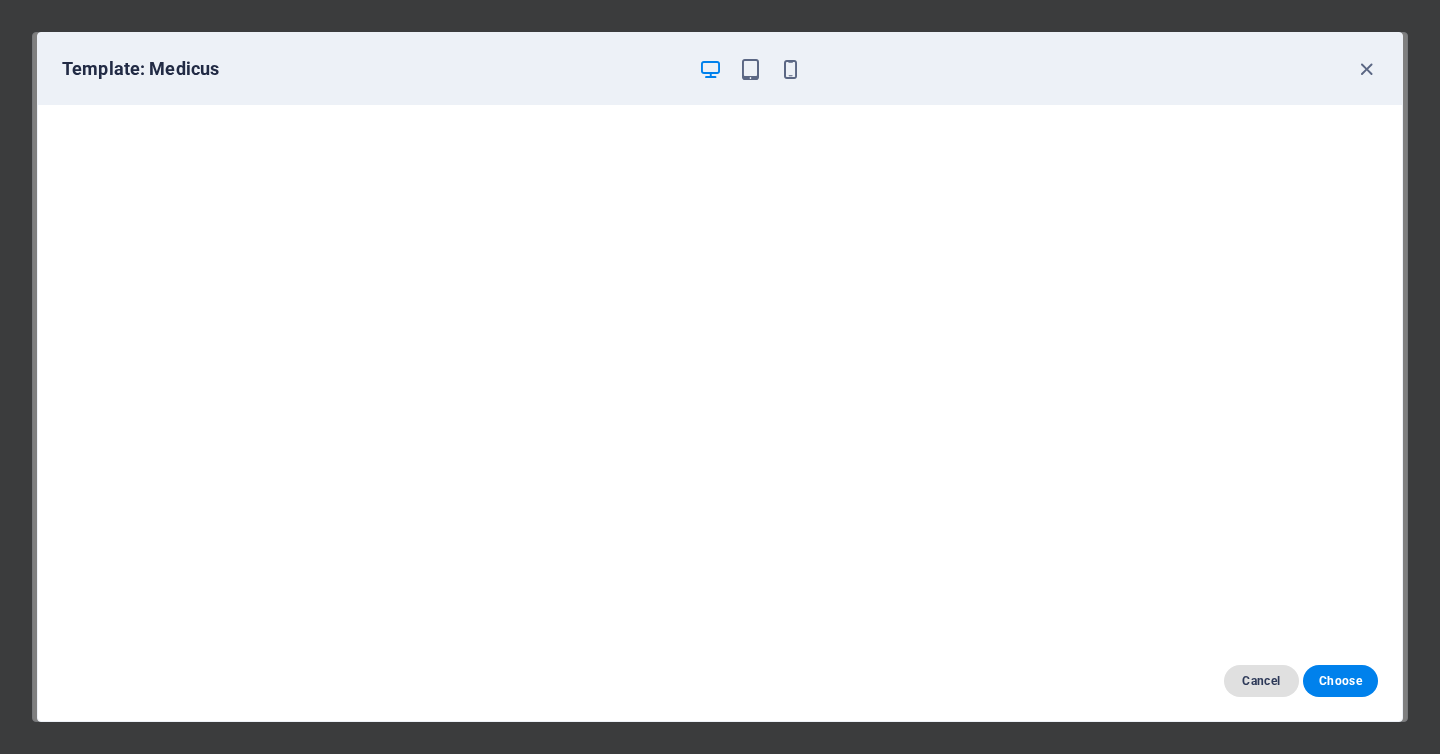 click on "Cancel" at bounding box center (1261, 681) 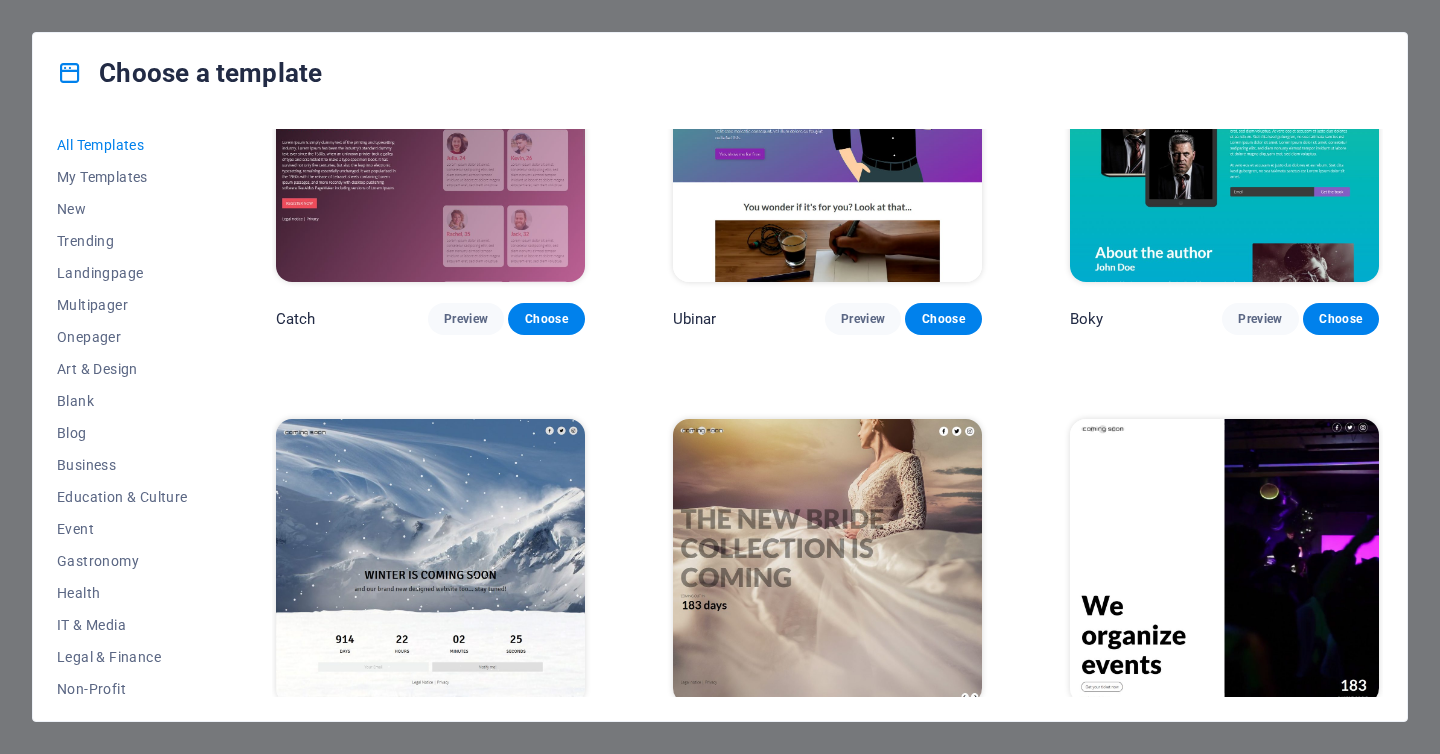 scroll, scrollTop: 22408, scrollLeft: 0, axis: vertical 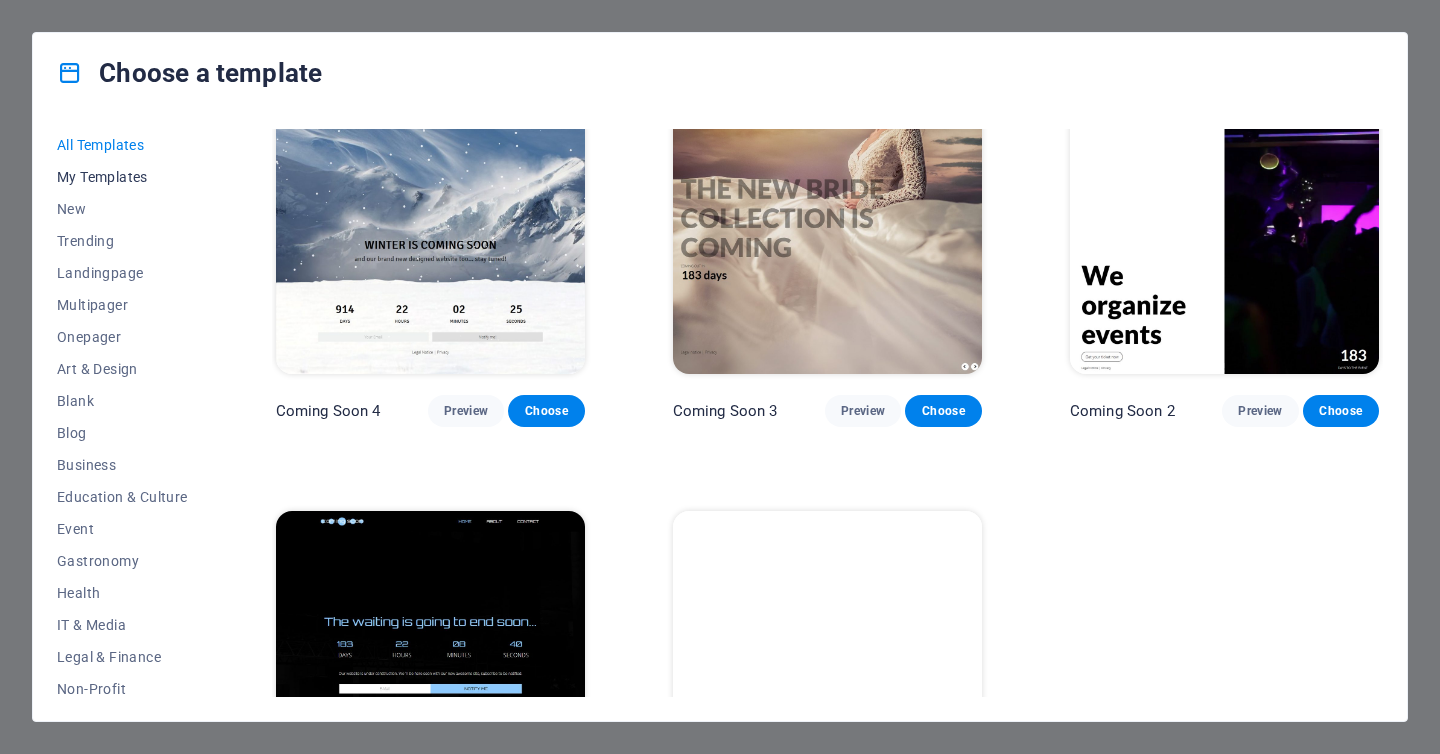 click on "My Templates" at bounding box center [122, 177] 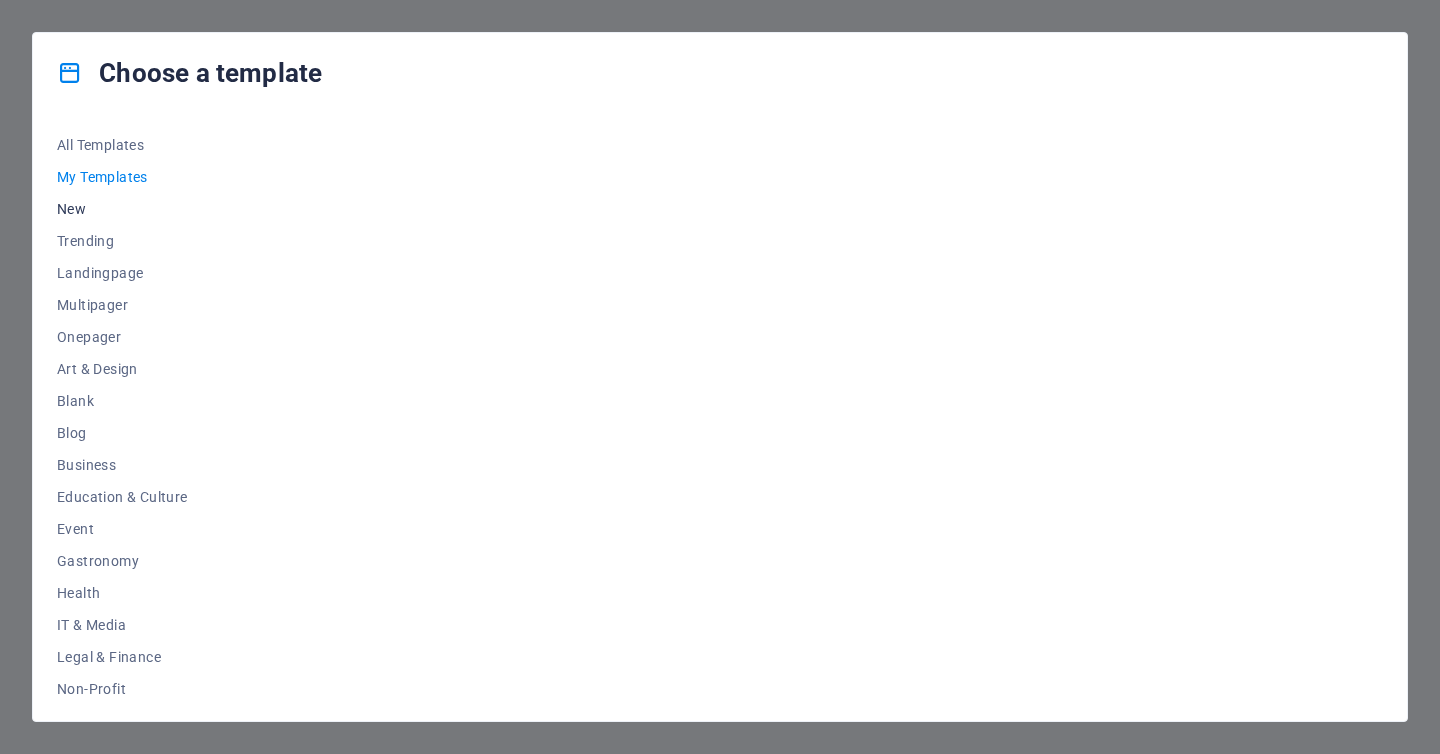 click on "New" at bounding box center [122, 209] 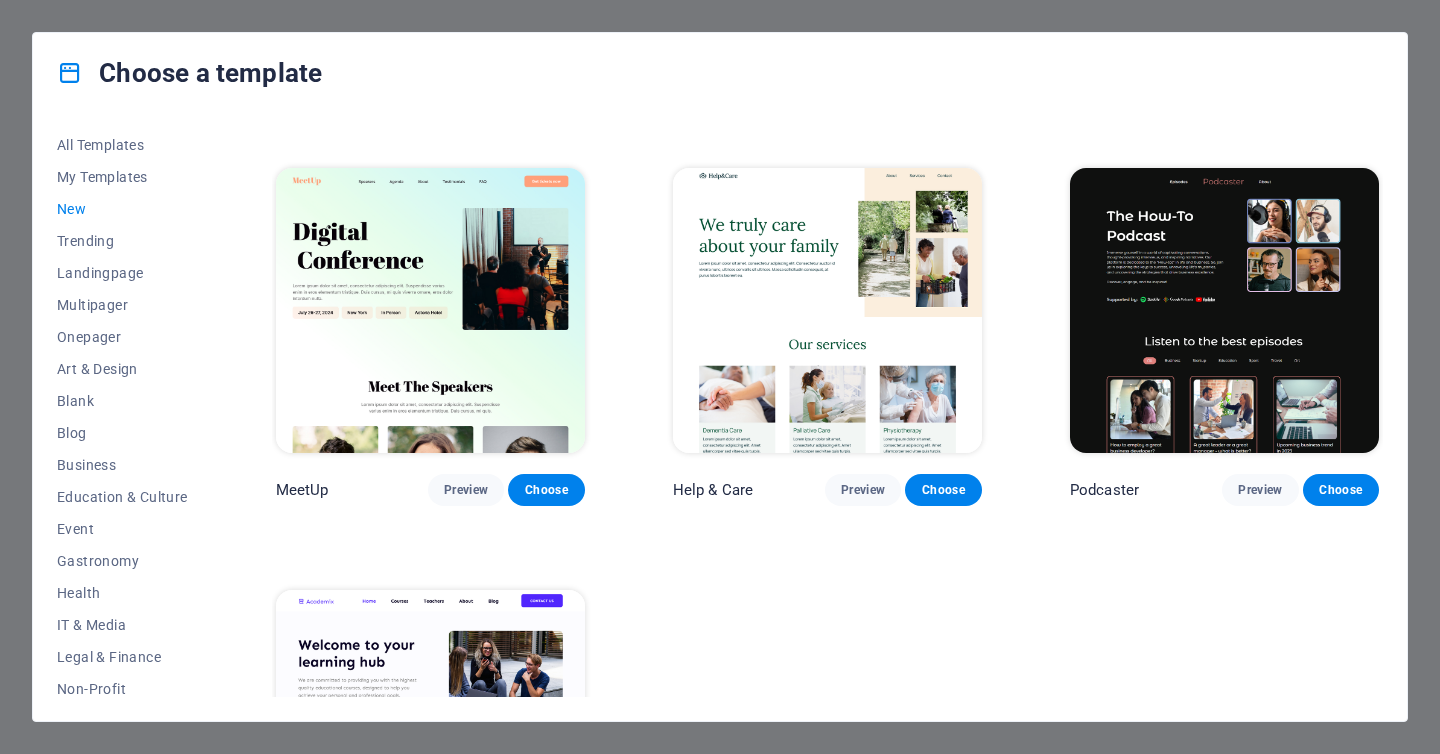 scroll, scrollTop: 1447, scrollLeft: 0, axis: vertical 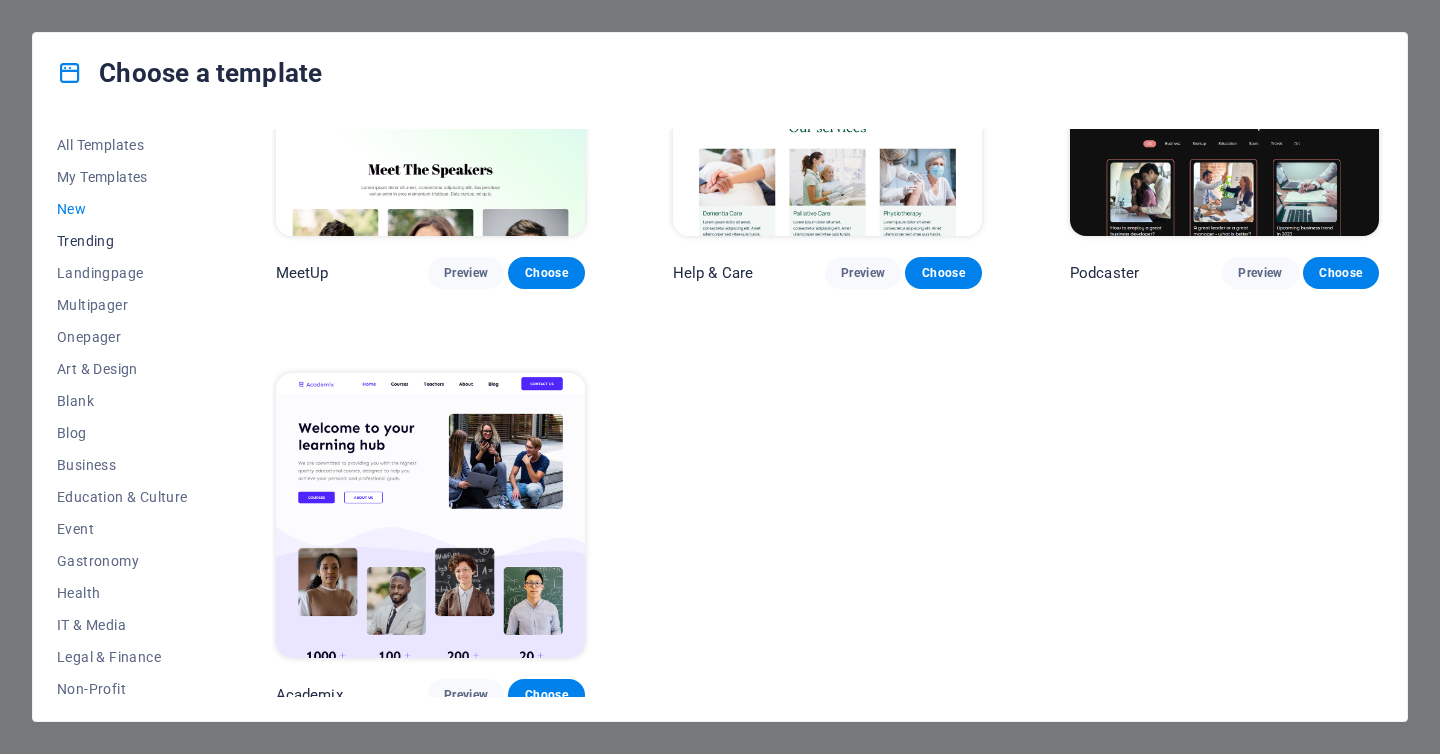 click on "Trending" at bounding box center (122, 241) 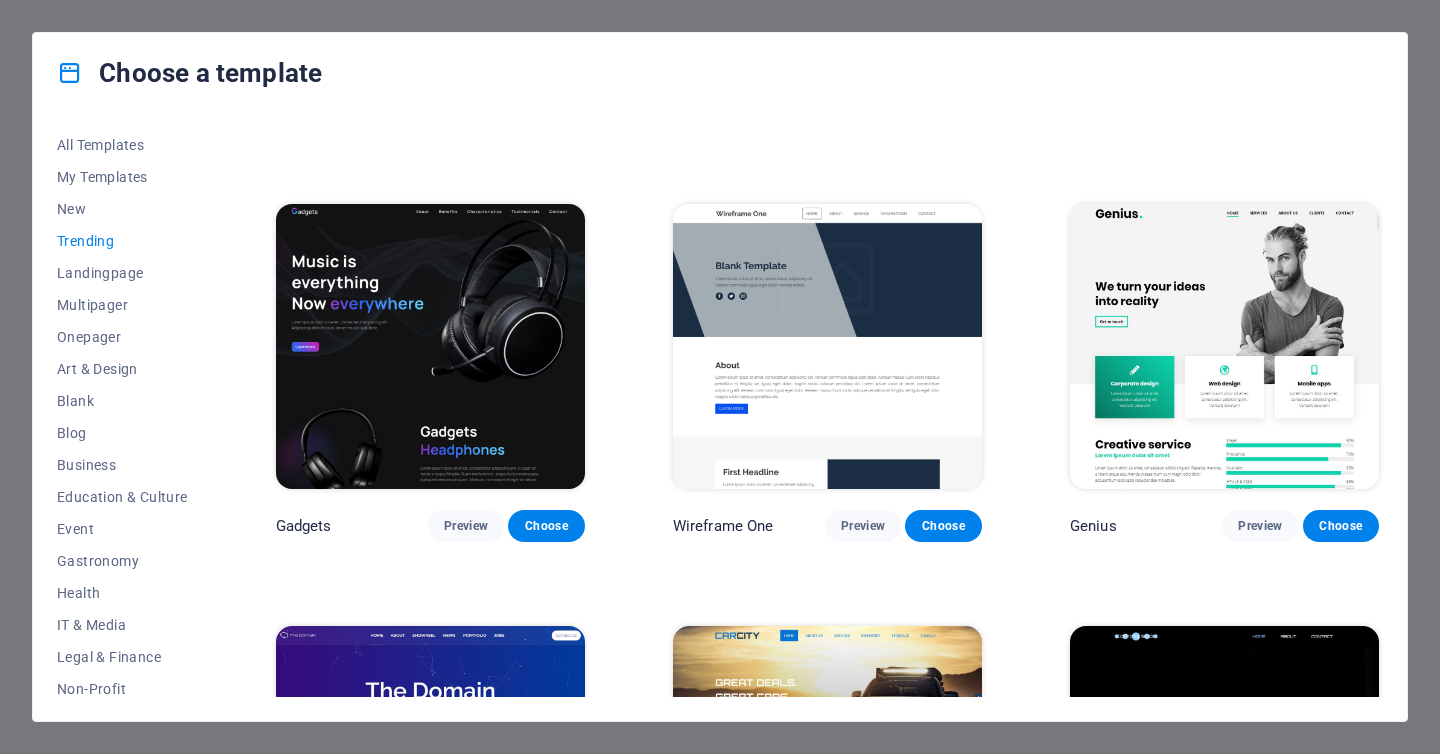 scroll, scrollTop: 1197, scrollLeft: 0, axis: vertical 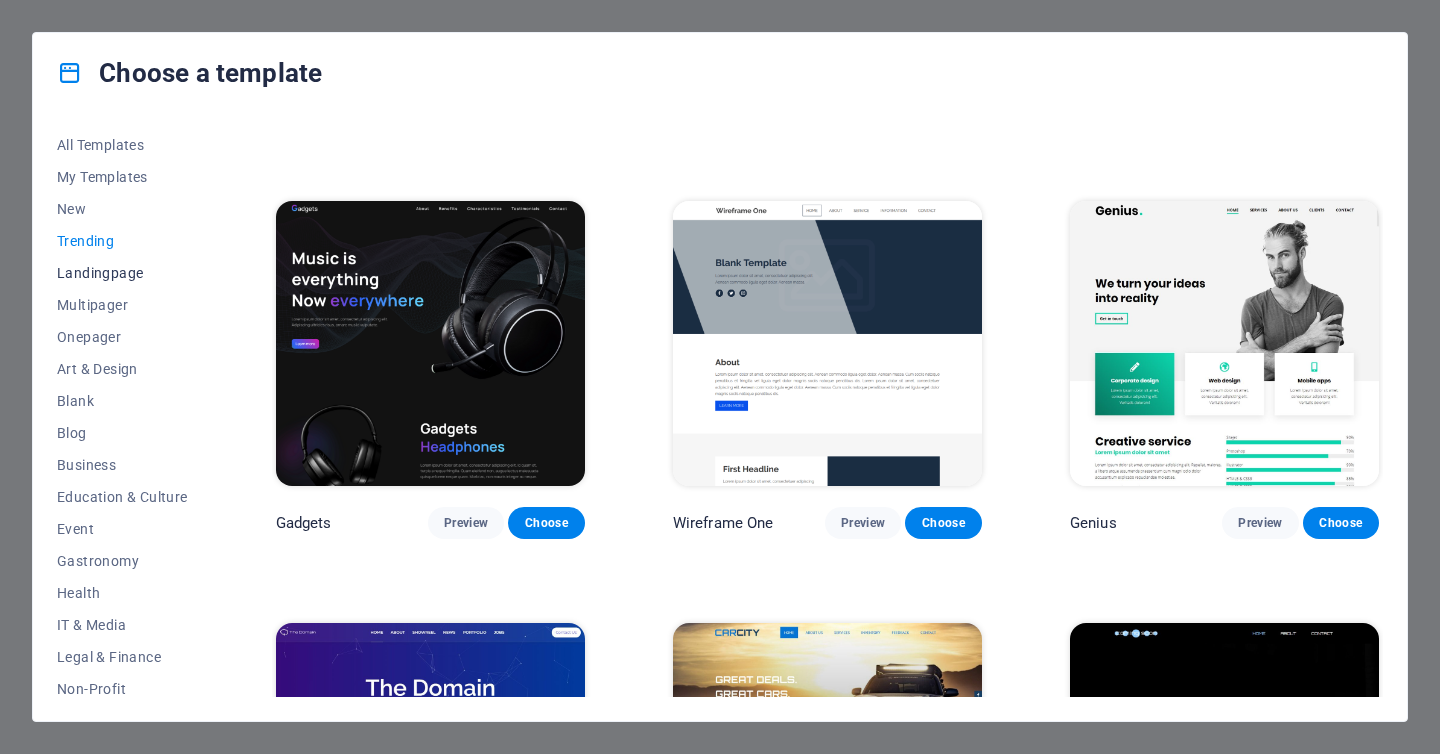 click on "Landingpage" at bounding box center (122, 273) 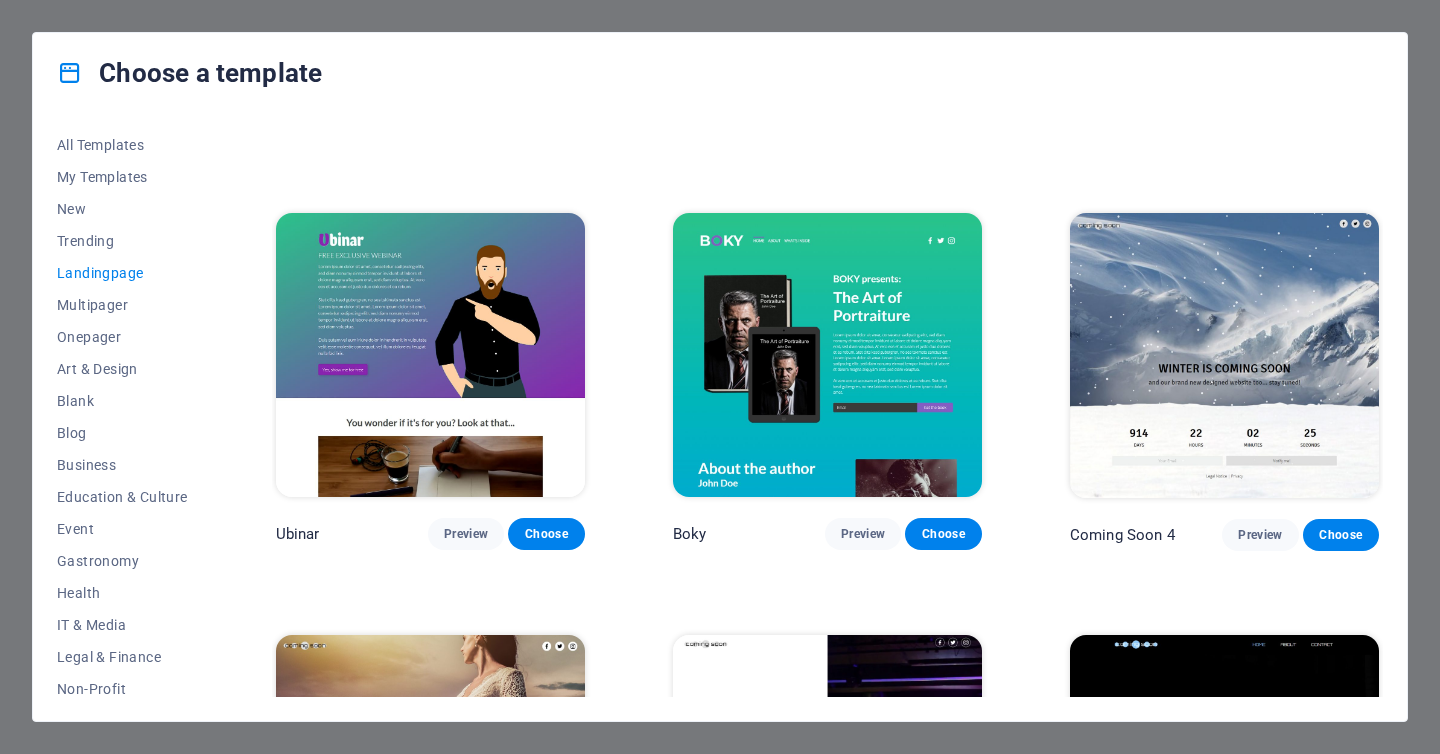 scroll, scrollTop: 3123, scrollLeft: 0, axis: vertical 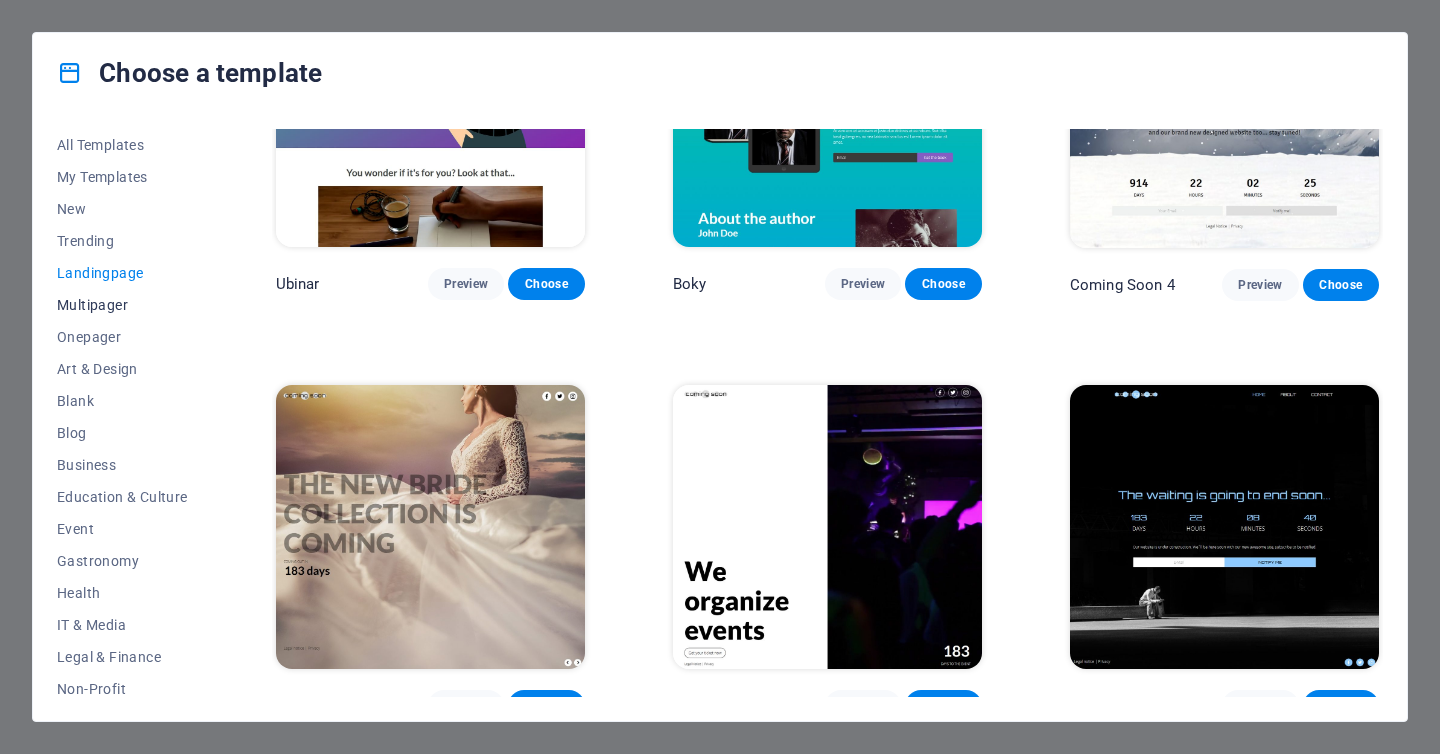 click on "Multipager" at bounding box center [122, 305] 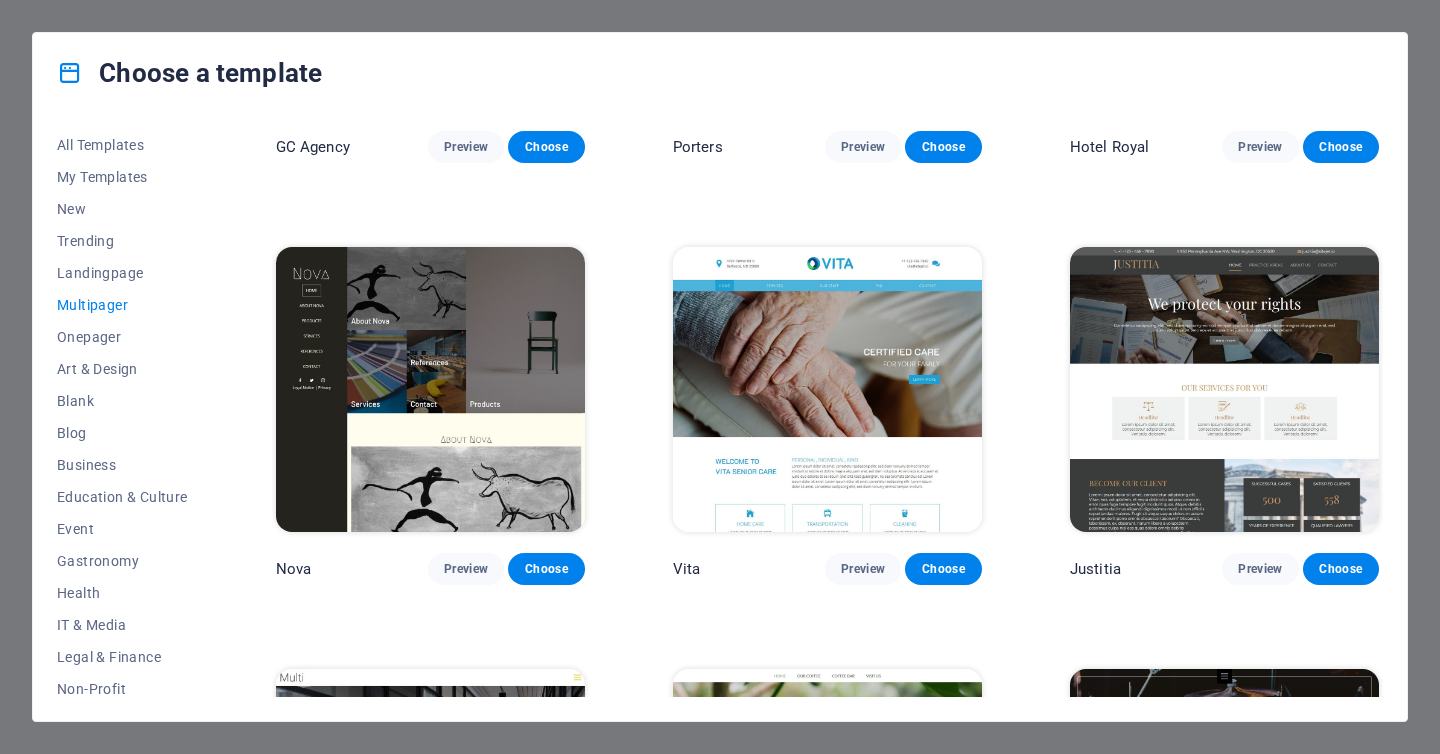 scroll, scrollTop: 8579, scrollLeft: 0, axis: vertical 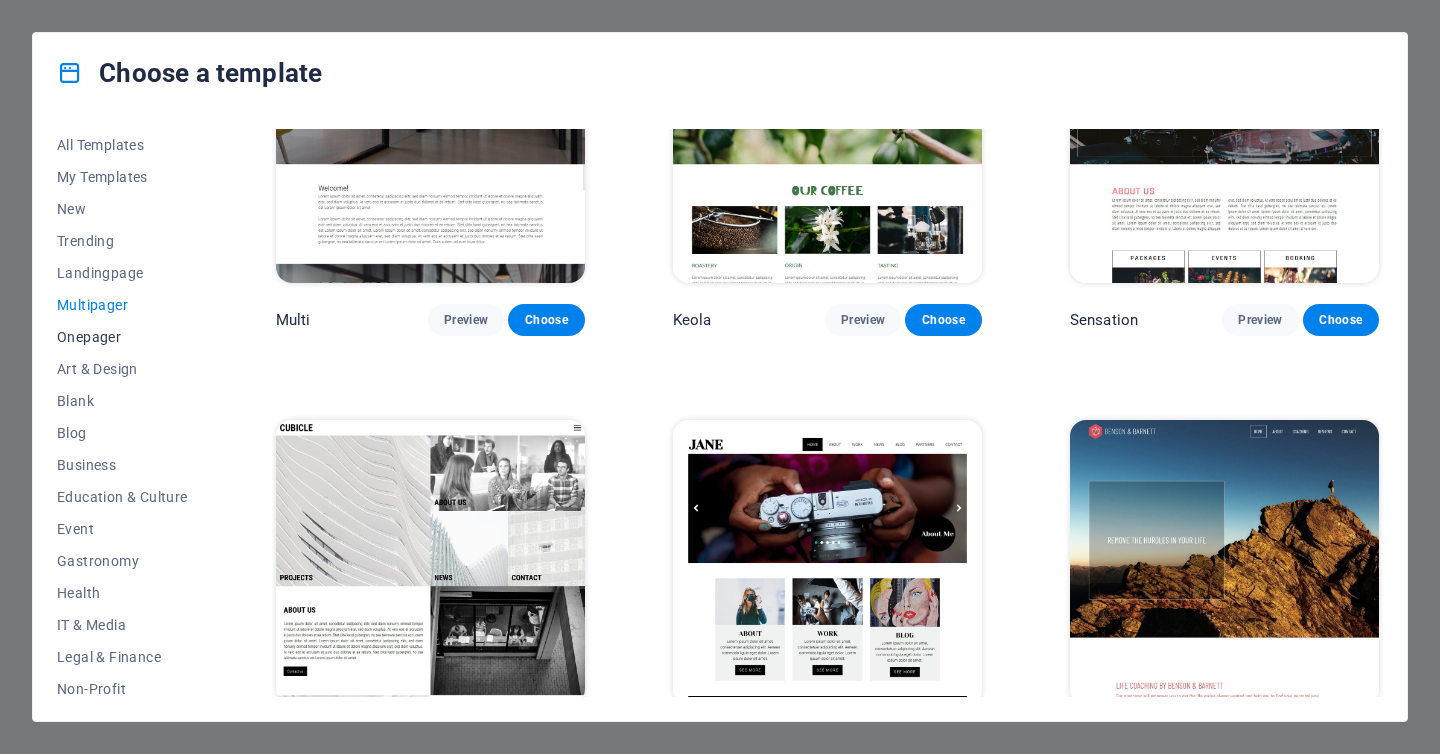 click on "Onepager" at bounding box center (122, 337) 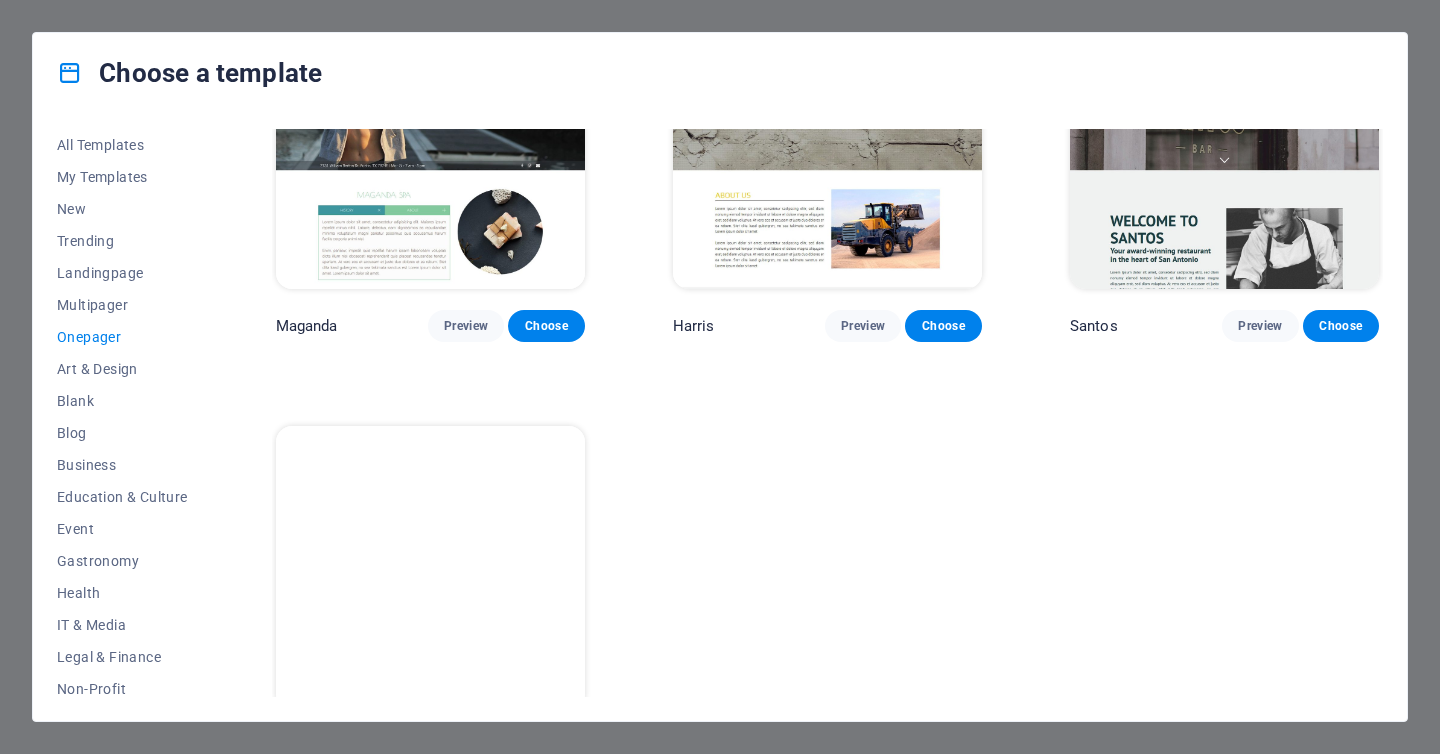 scroll, scrollTop: 8999, scrollLeft: 0, axis: vertical 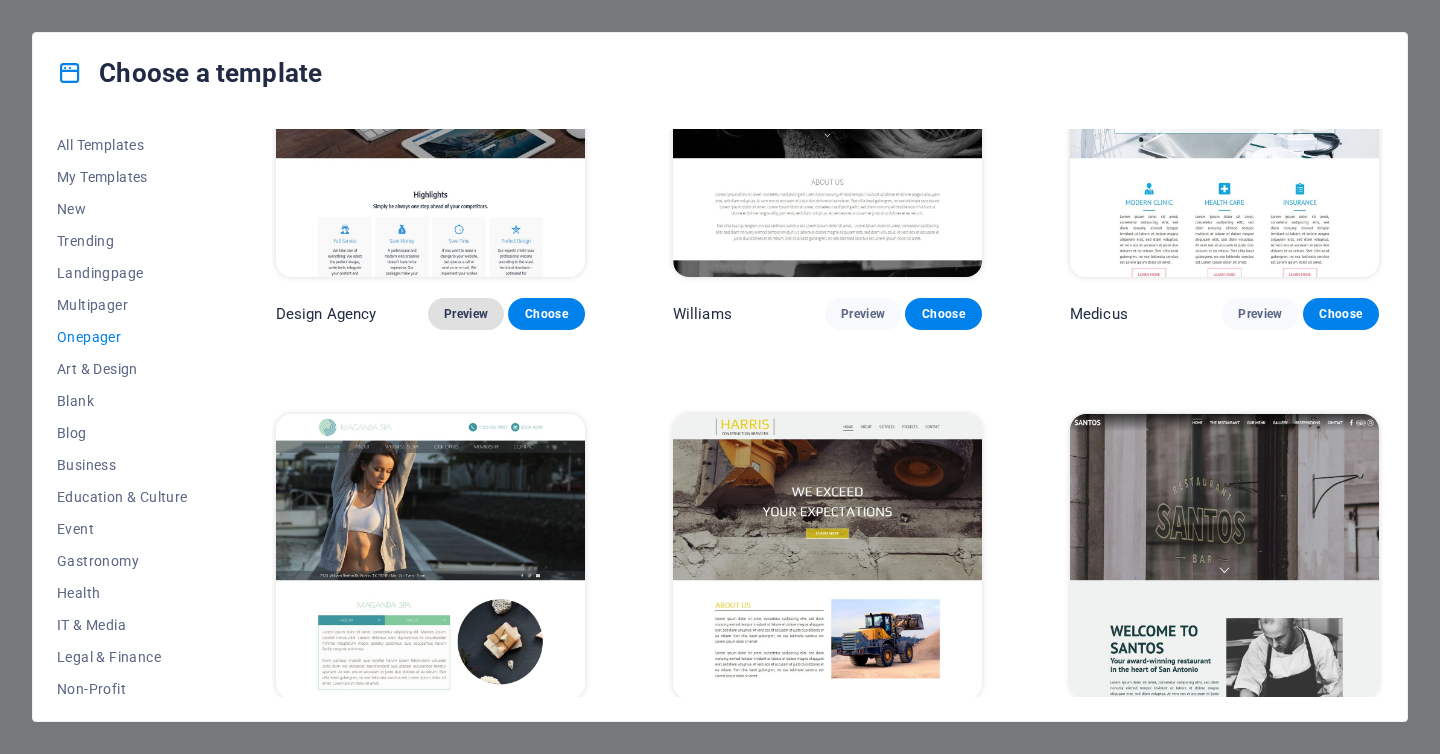 click on "Preview" at bounding box center [466, 314] 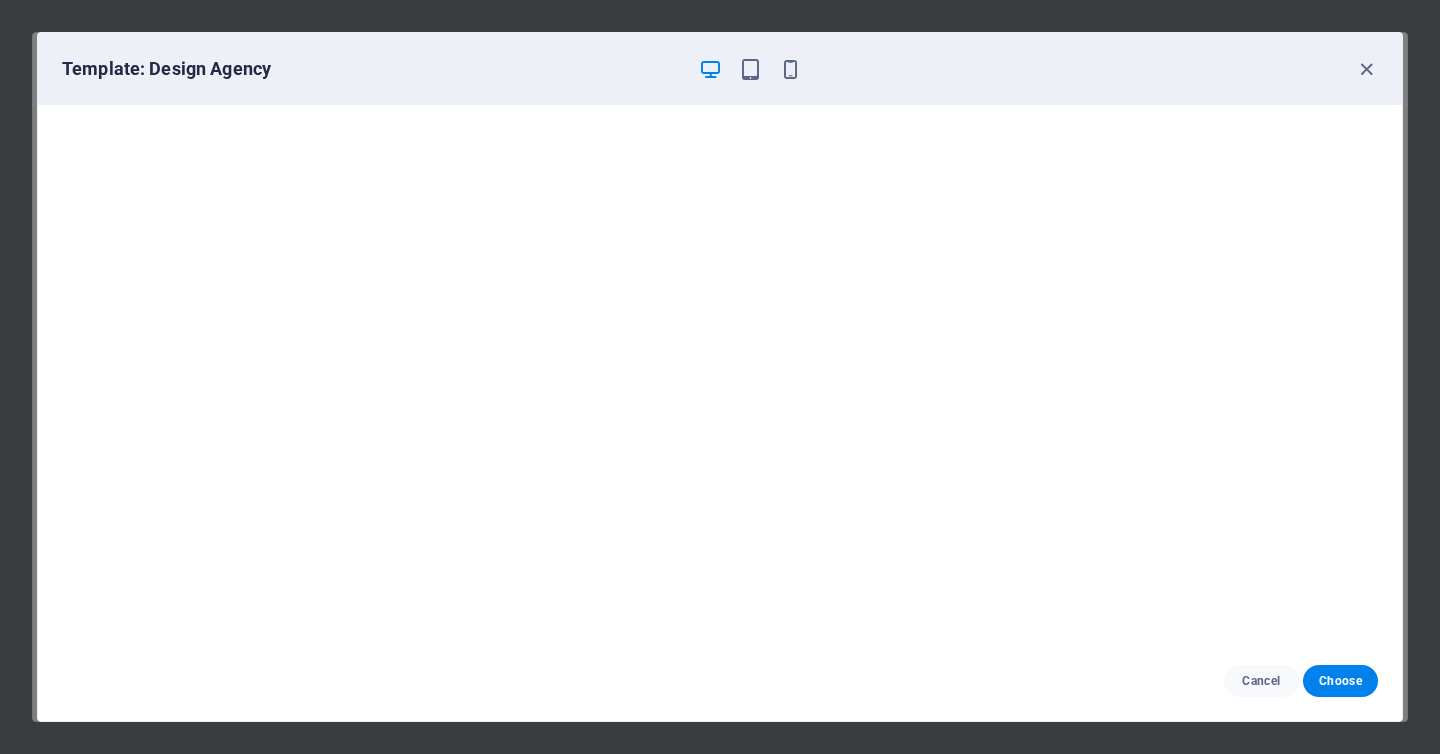 scroll, scrollTop: 1, scrollLeft: 0, axis: vertical 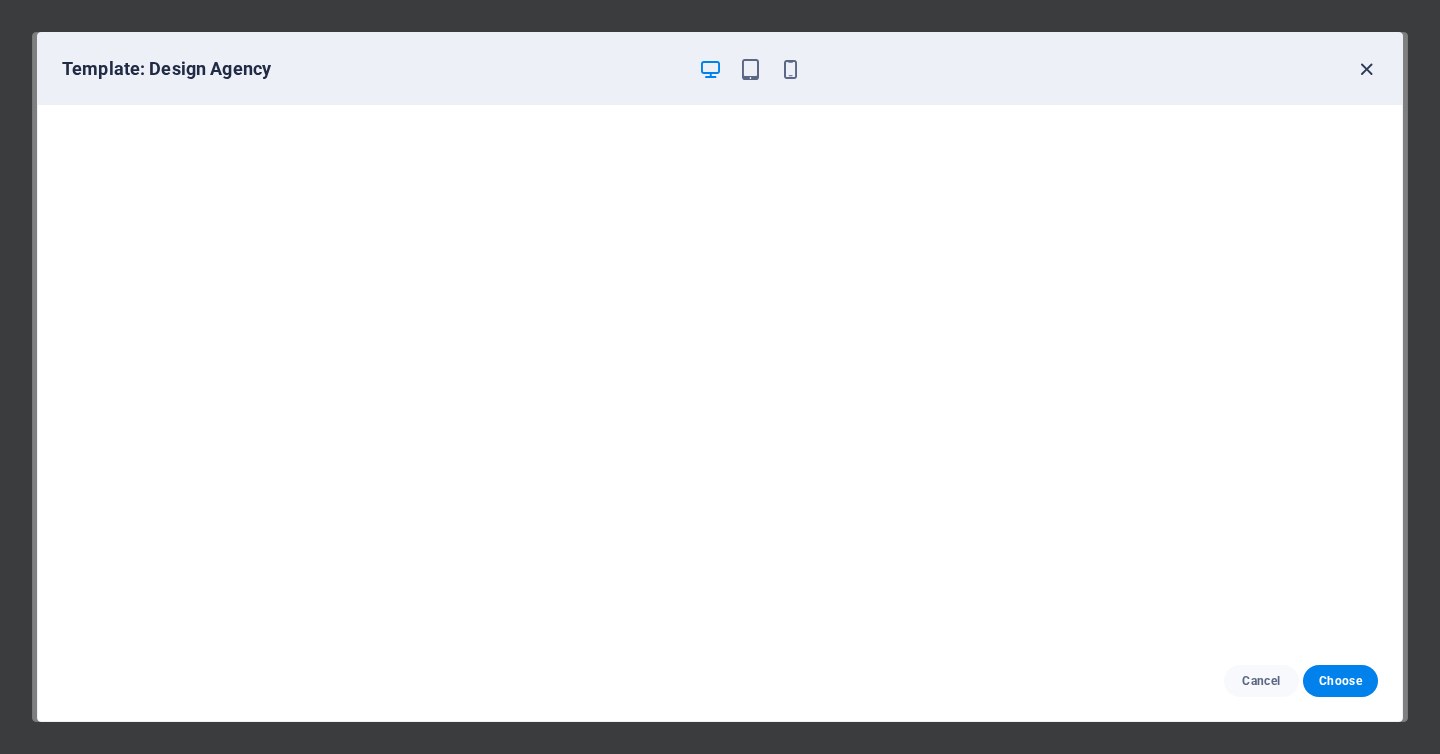 click at bounding box center (1366, 69) 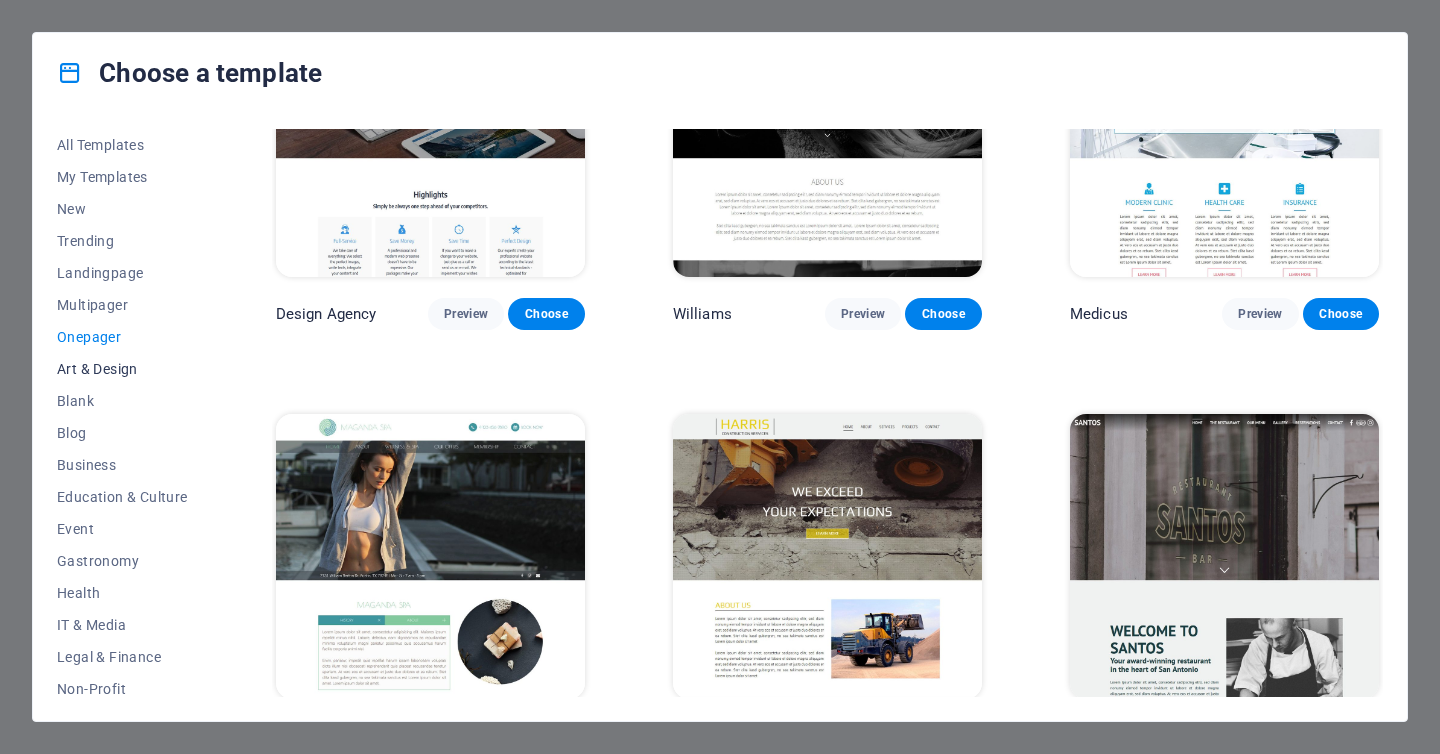 click on "Art & Design" at bounding box center (122, 369) 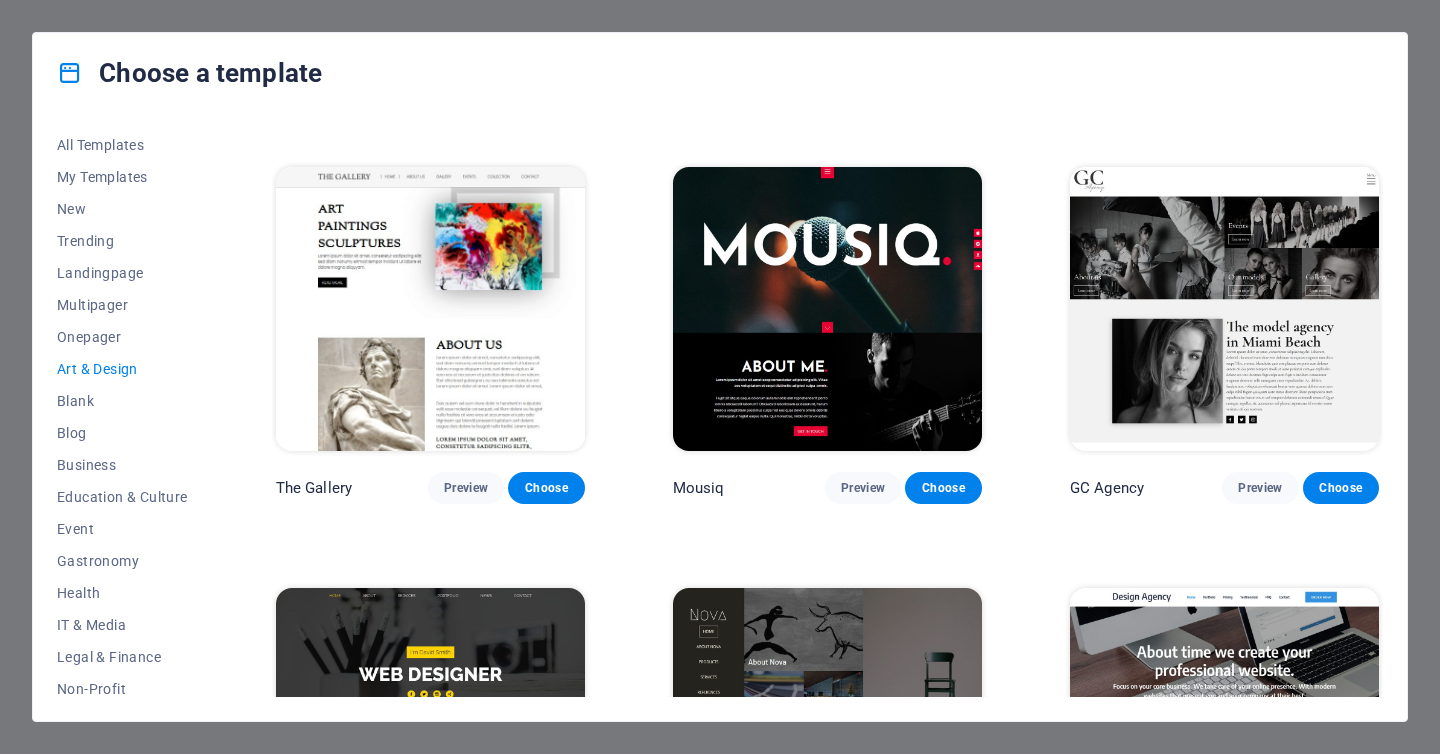 scroll, scrollTop: 815, scrollLeft: 0, axis: vertical 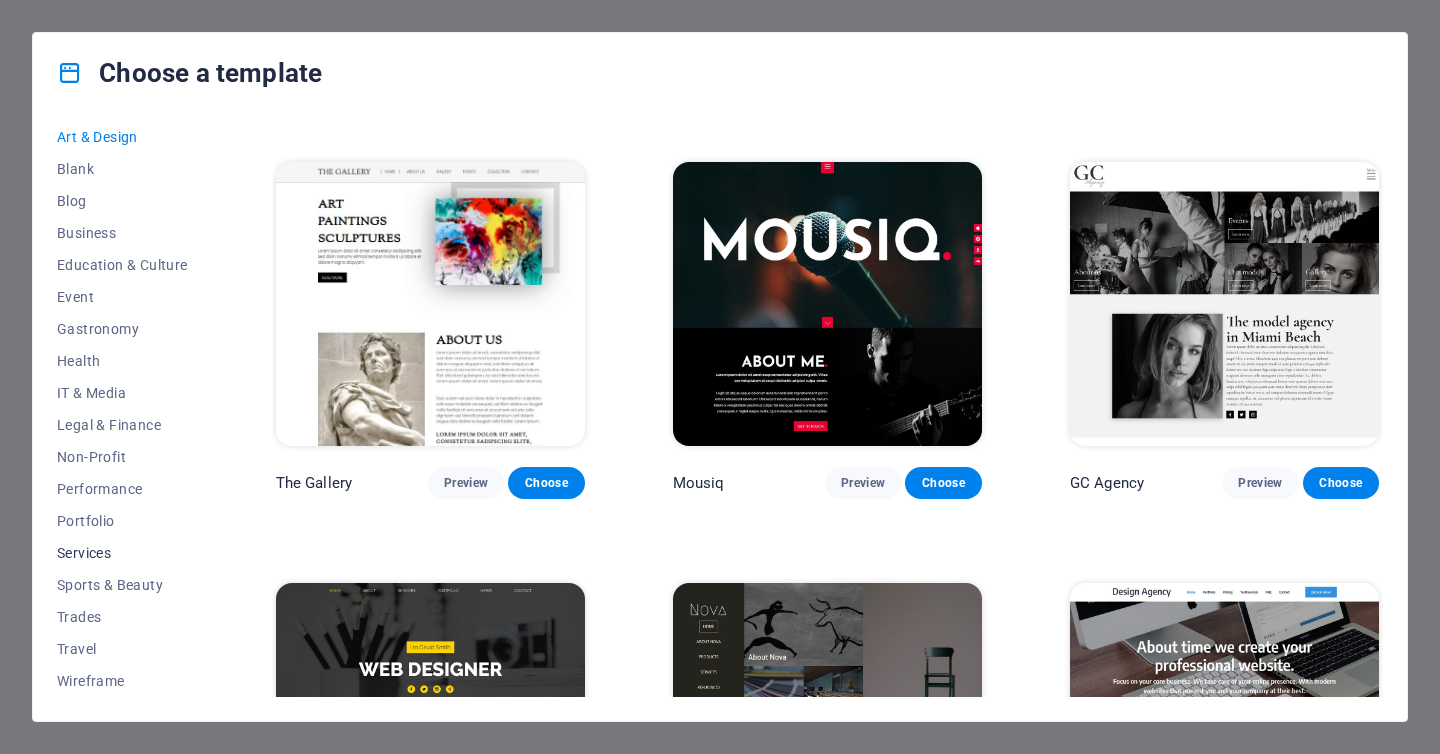 click on "Services" at bounding box center (122, 553) 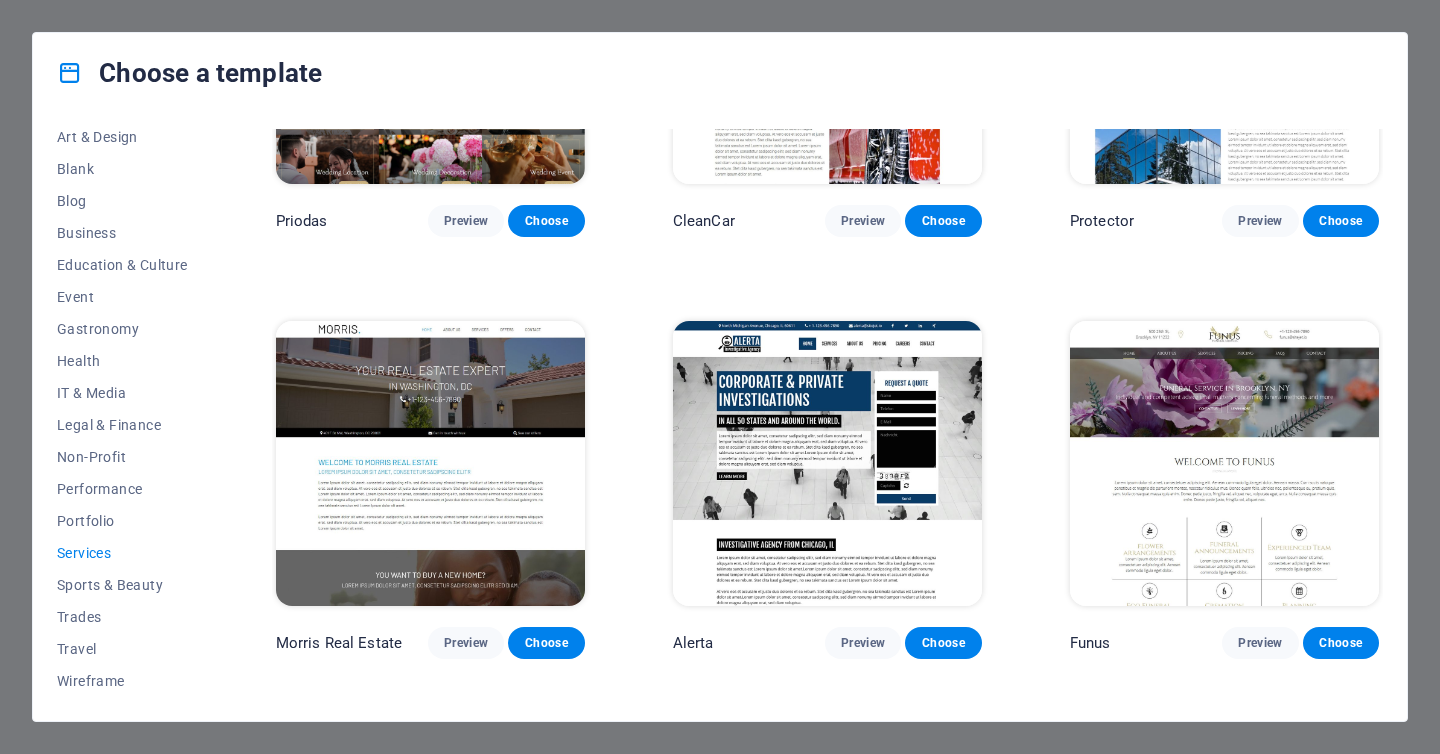 scroll, scrollTop: 1509, scrollLeft: 0, axis: vertical 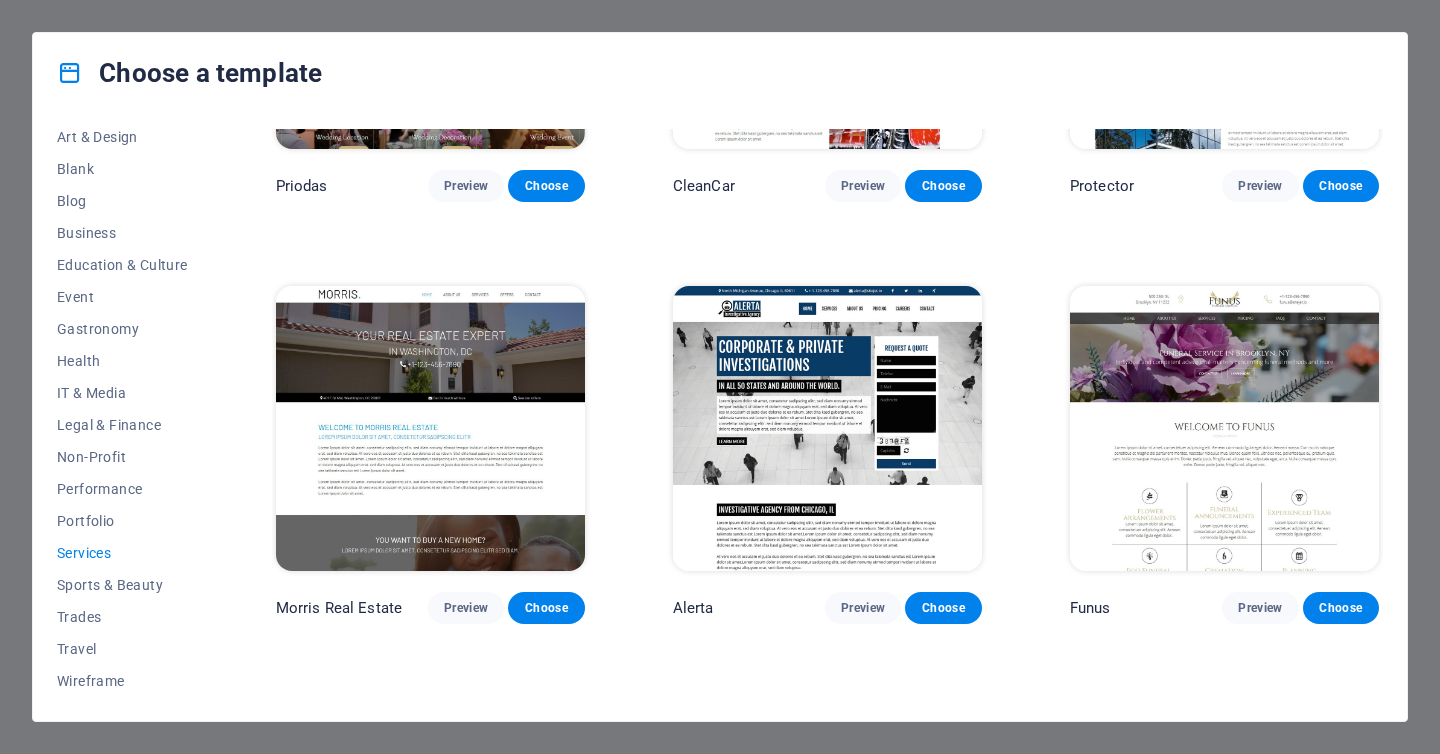 click at bounding box center [827, 428] 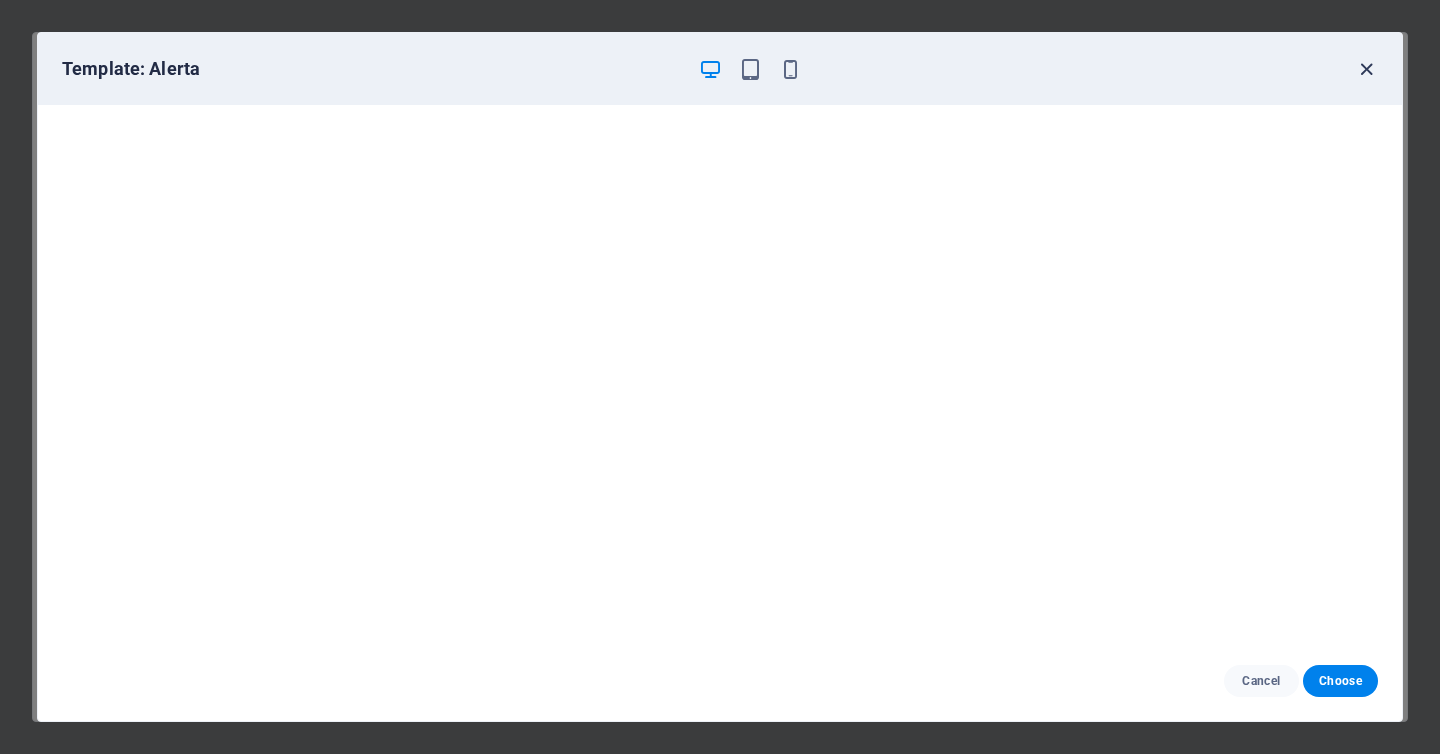 click at bounding box center (1366, 69) 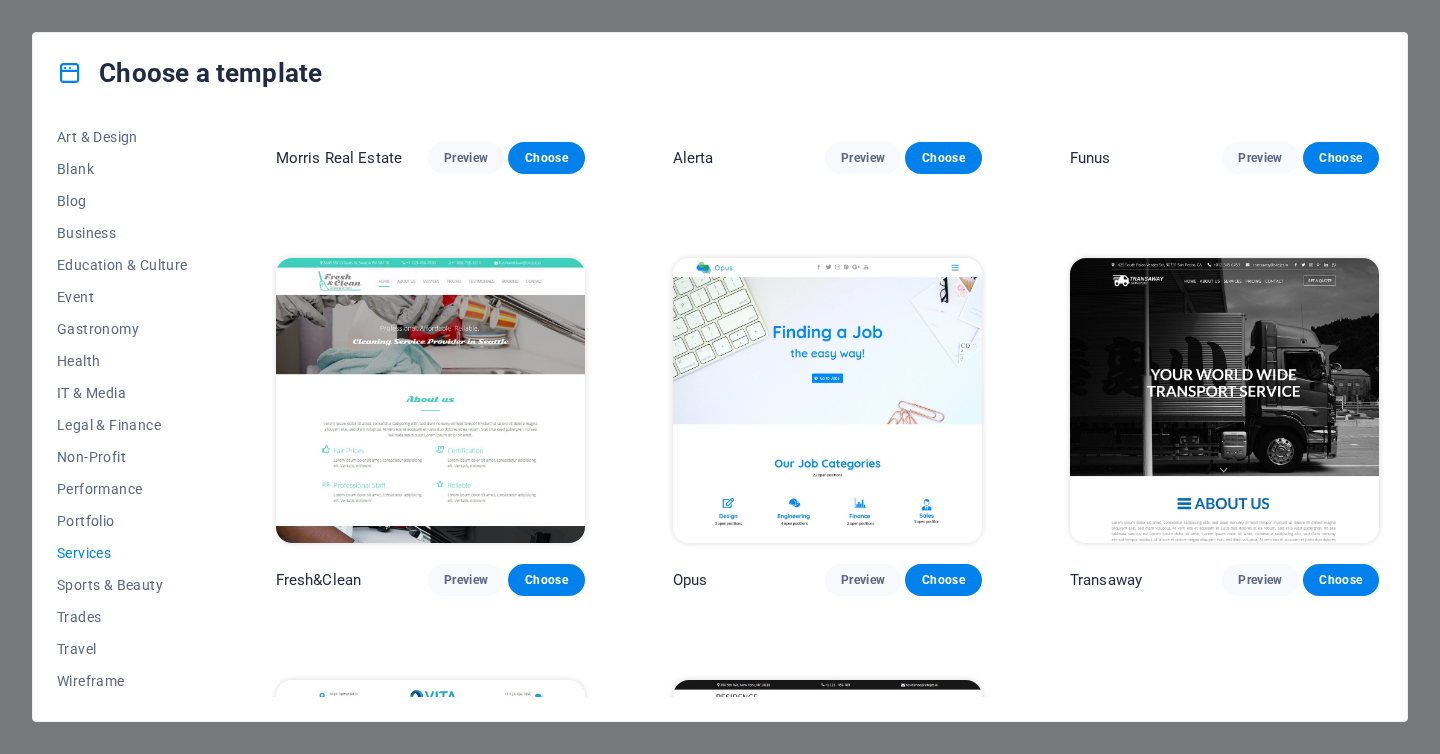 scroll, scrollTop: 1995, scrollLeft: 0, axis: vertical 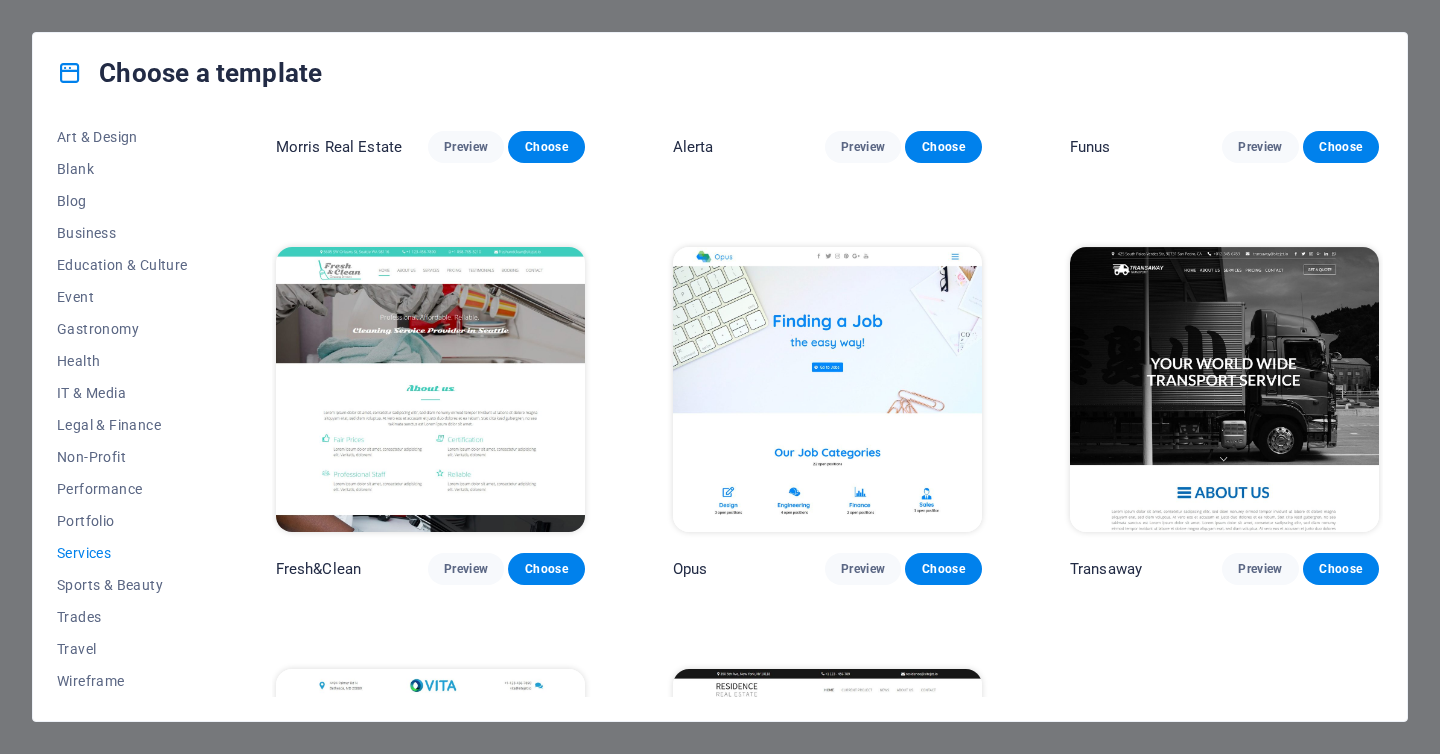 click at bounding box center (827, 389) 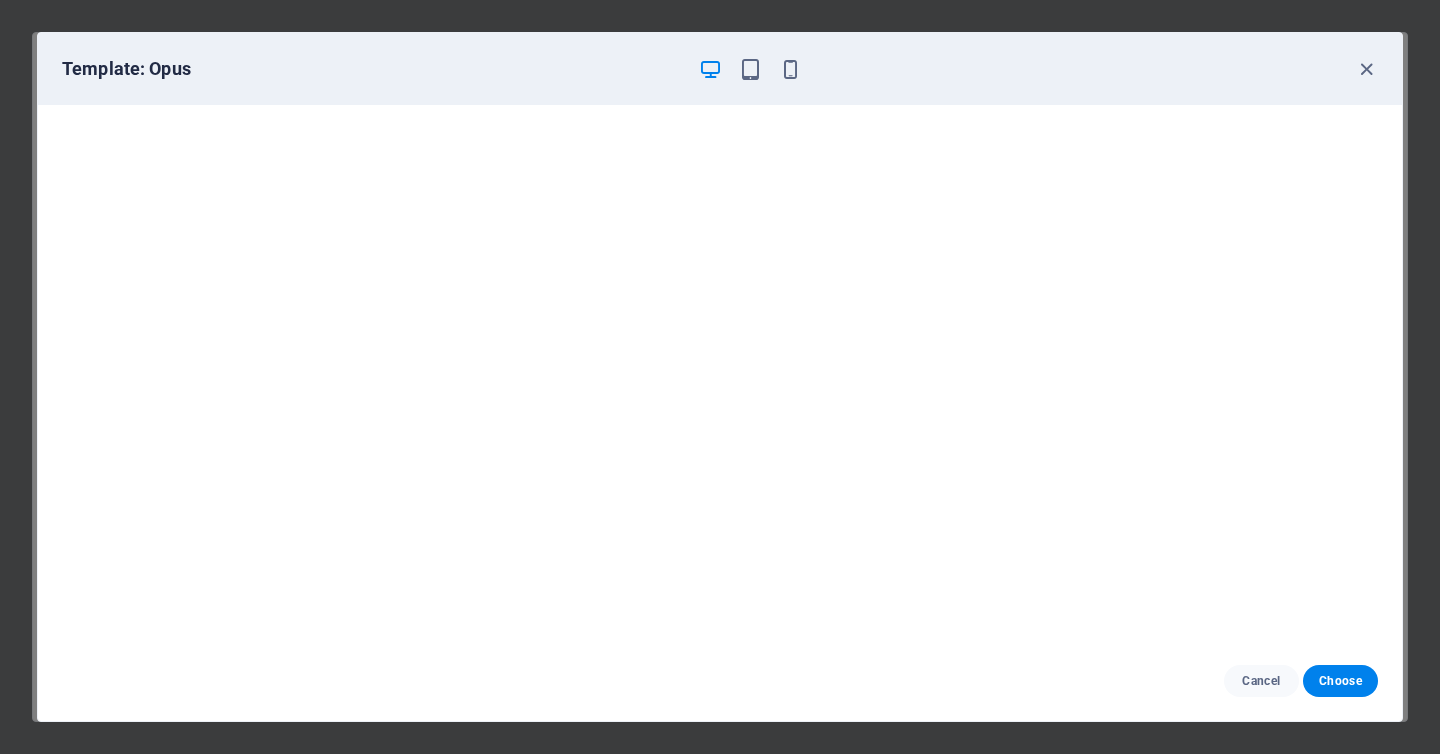 scroll, scrollTop: 4, scrollLeft: 0, axis: vertical 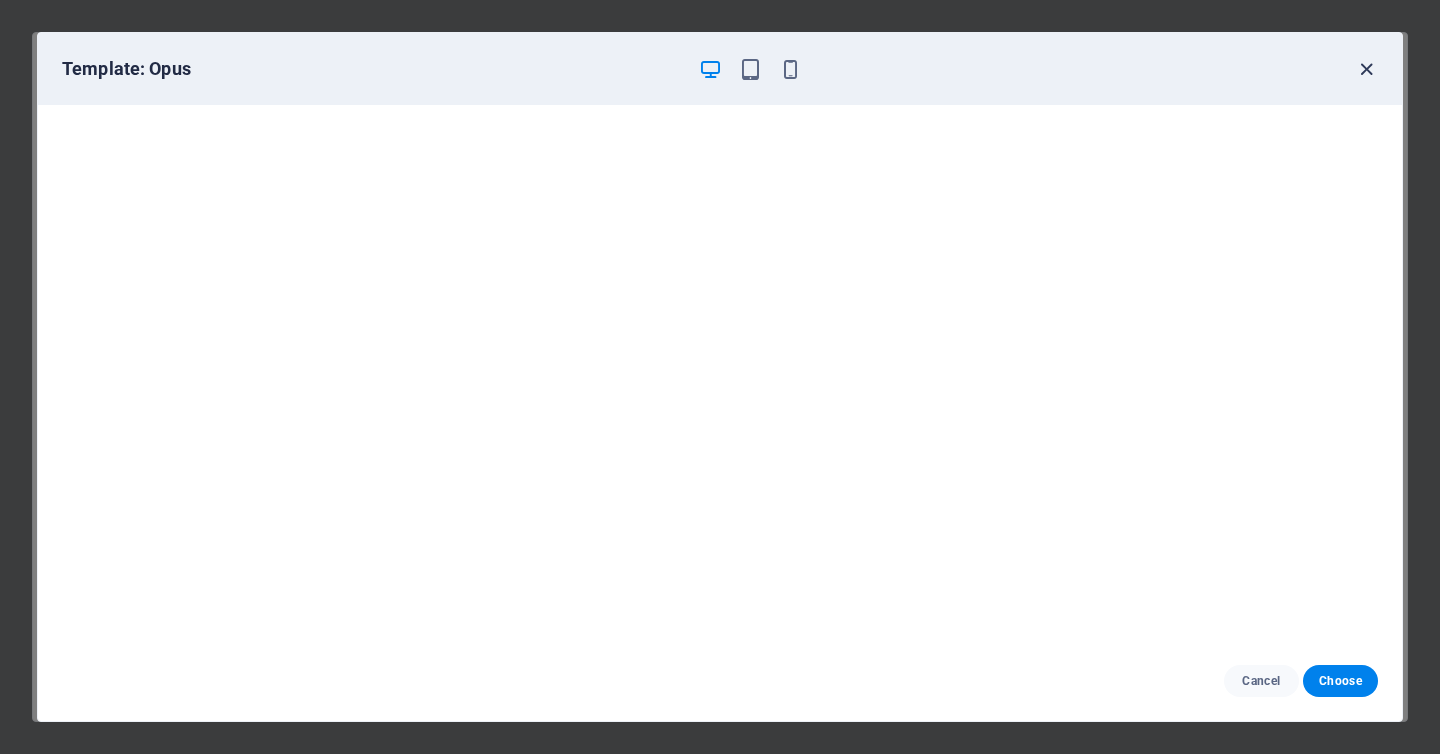 click at bounding box center (1366, 69) 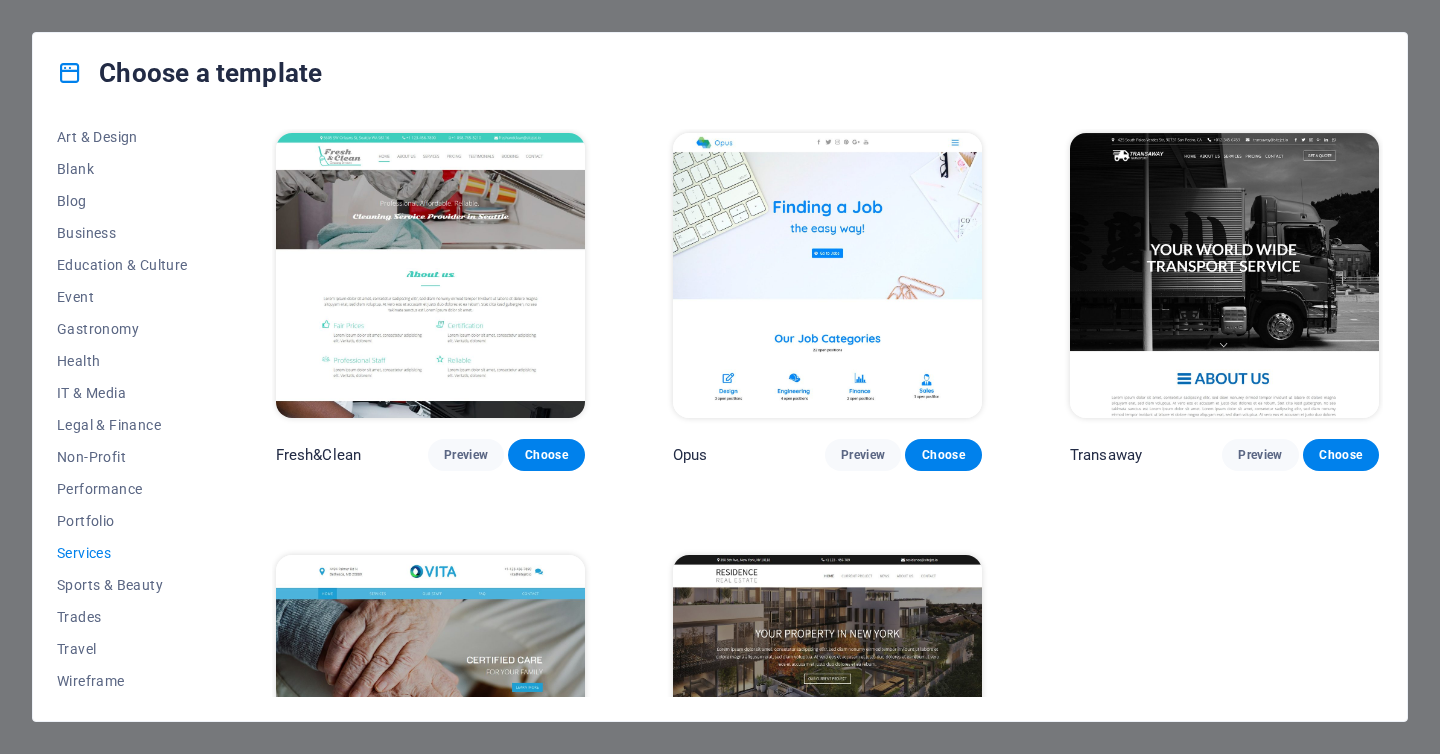 scroll, scrollTop: 2285, scrollLeft: 0, axis: vertical 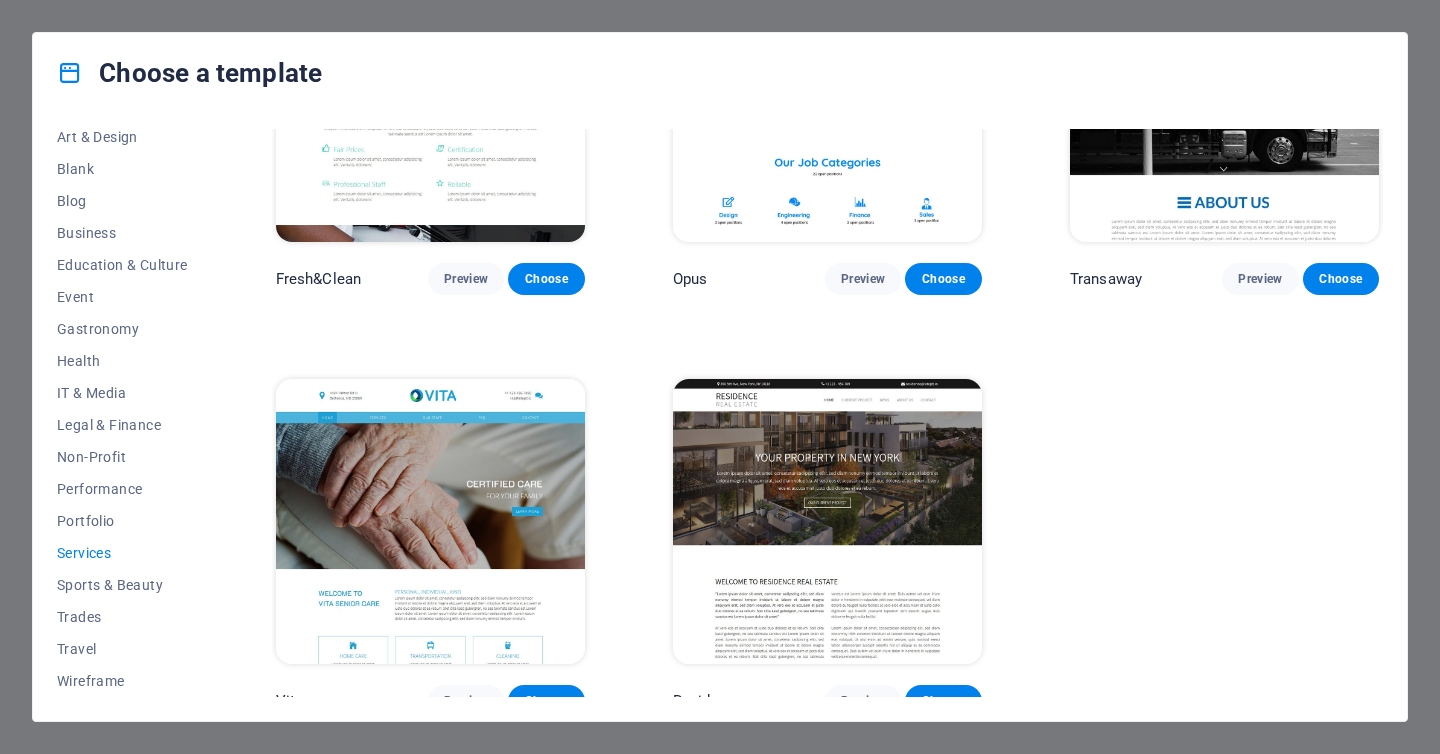 click at bounding box center [430, 521] 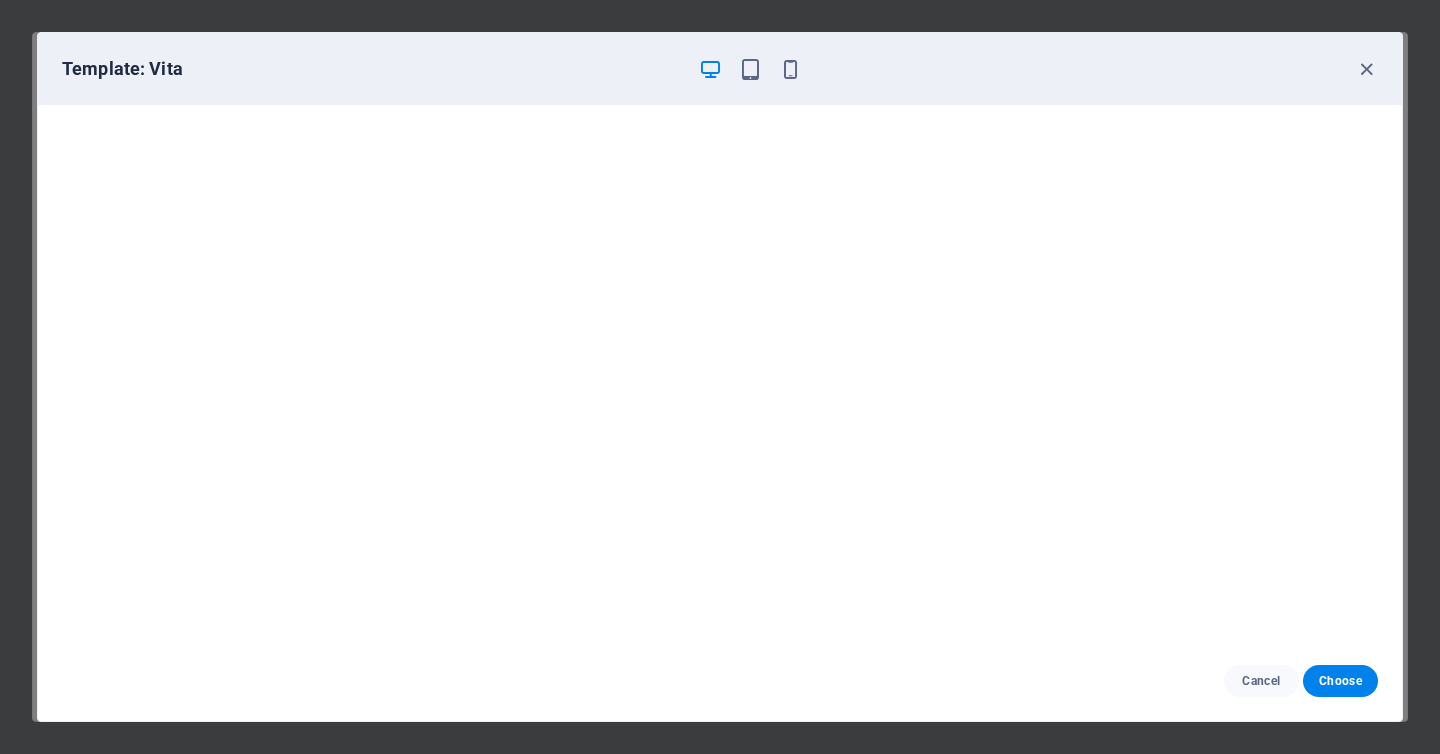 scroll, scrollTop: 4, scrollLeft: 0, axis: vertical 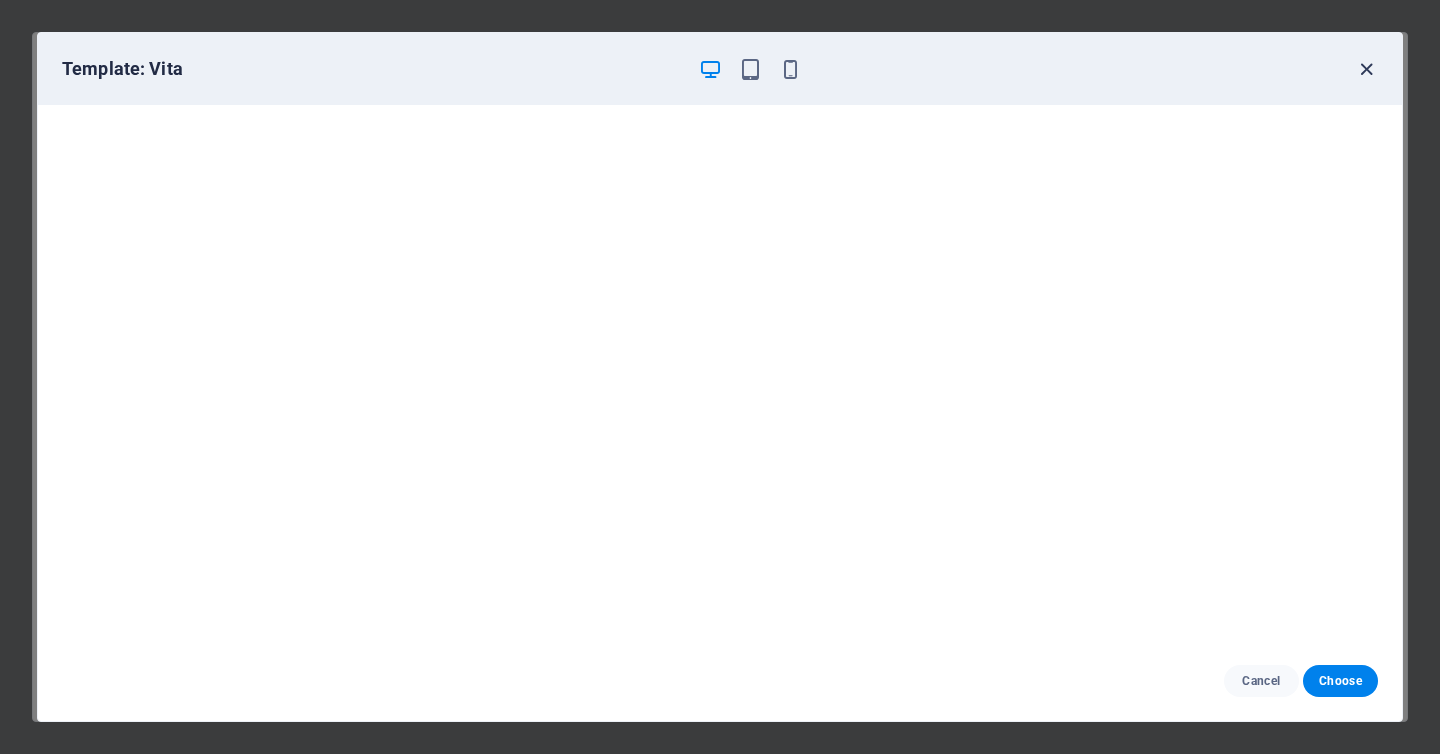 click at bounding box center (1366, 69) 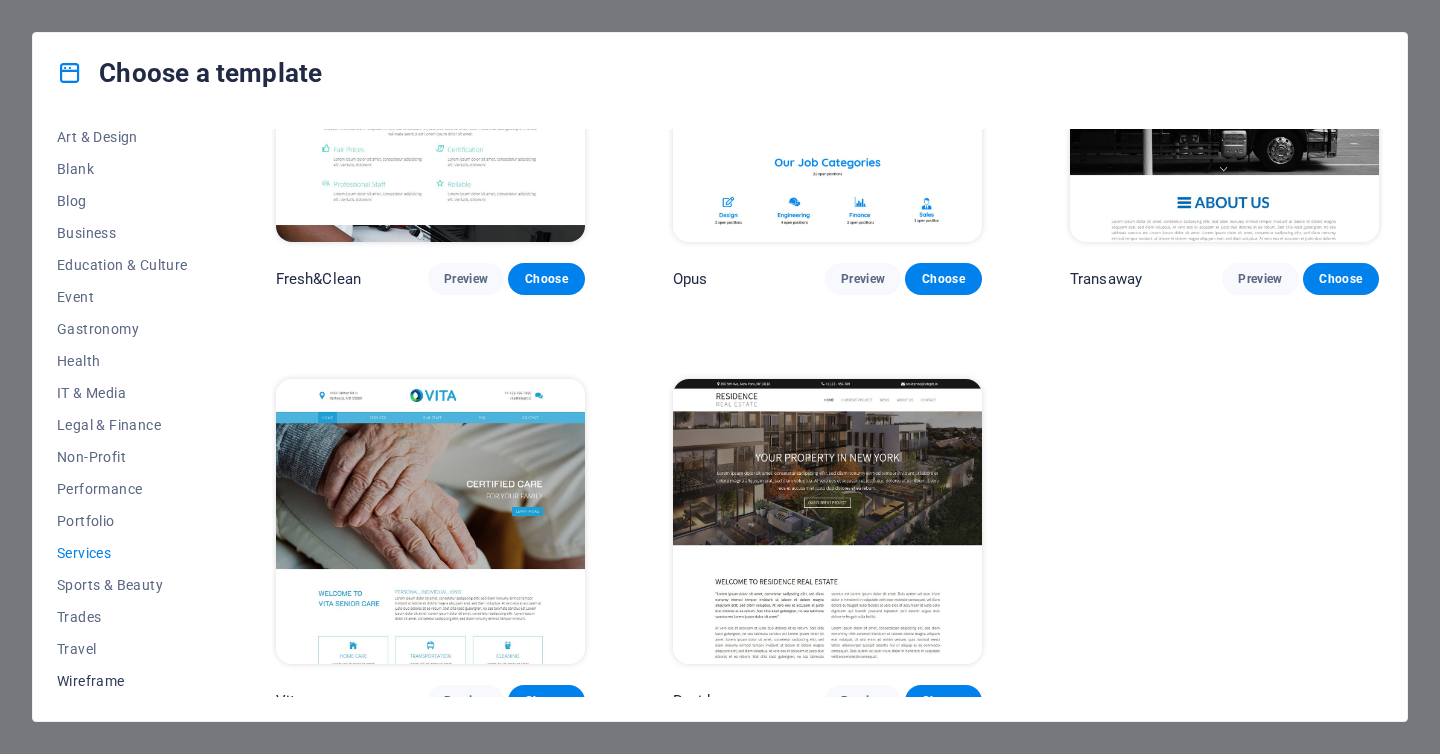 click on "Wireframe" at bounding box center (122, 681) 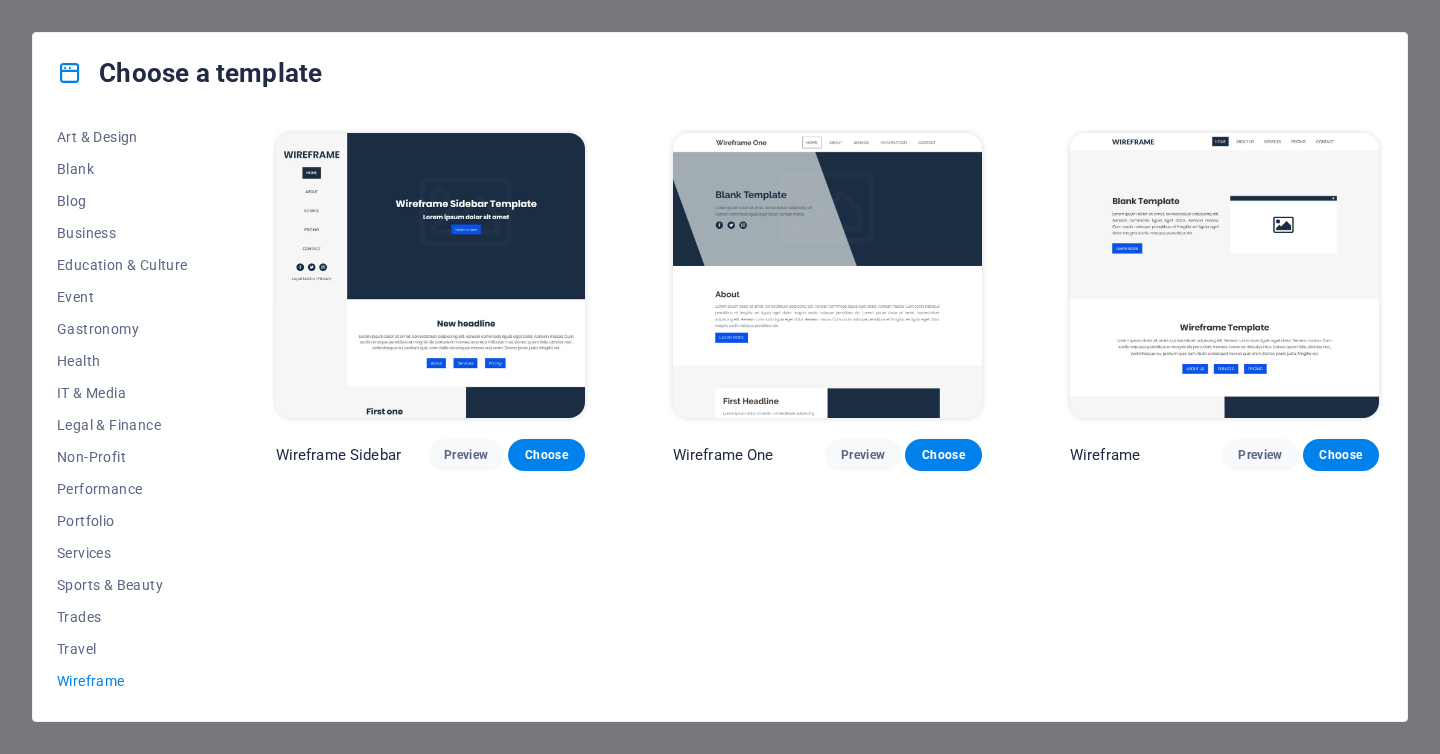 scroll, scrollTop: 0, scrollLeft: 0, axis: both 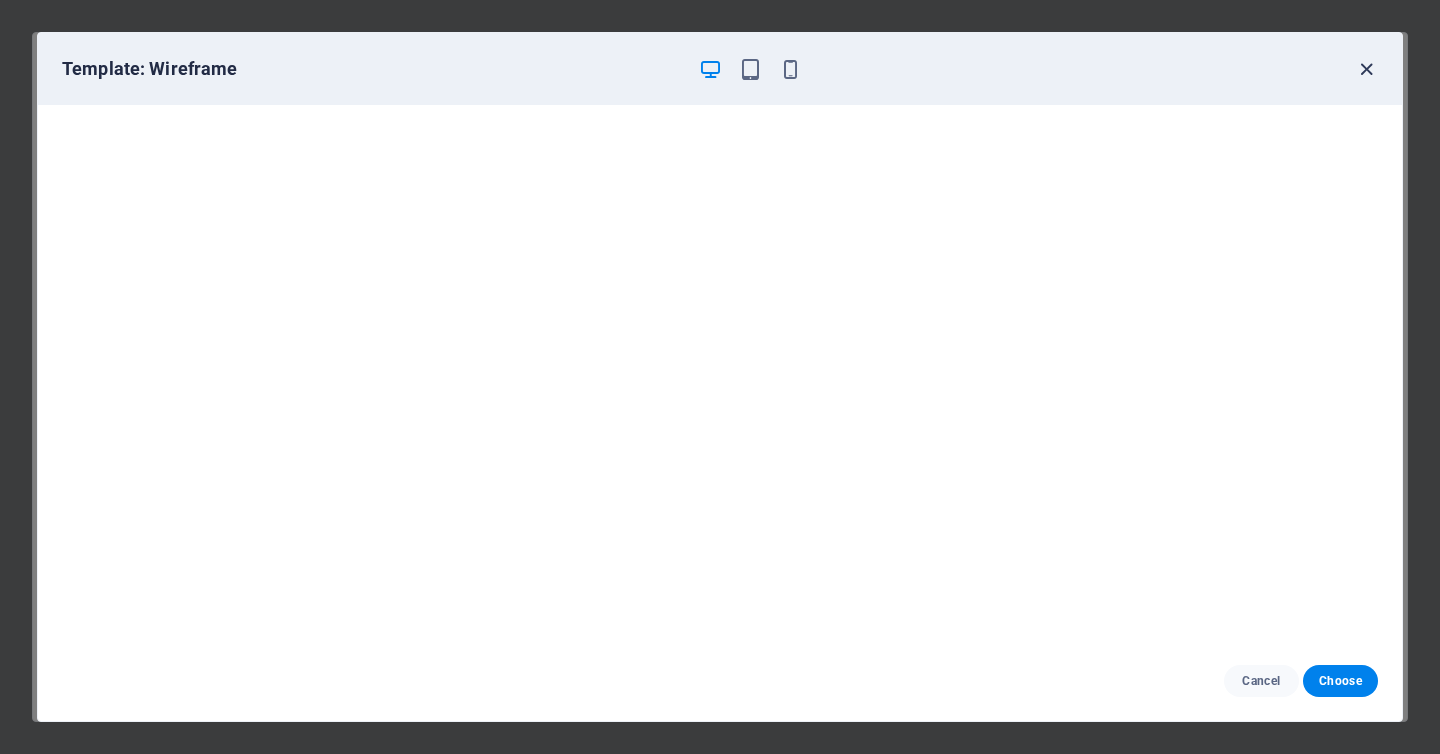 click at bounding box center [1366, 69] 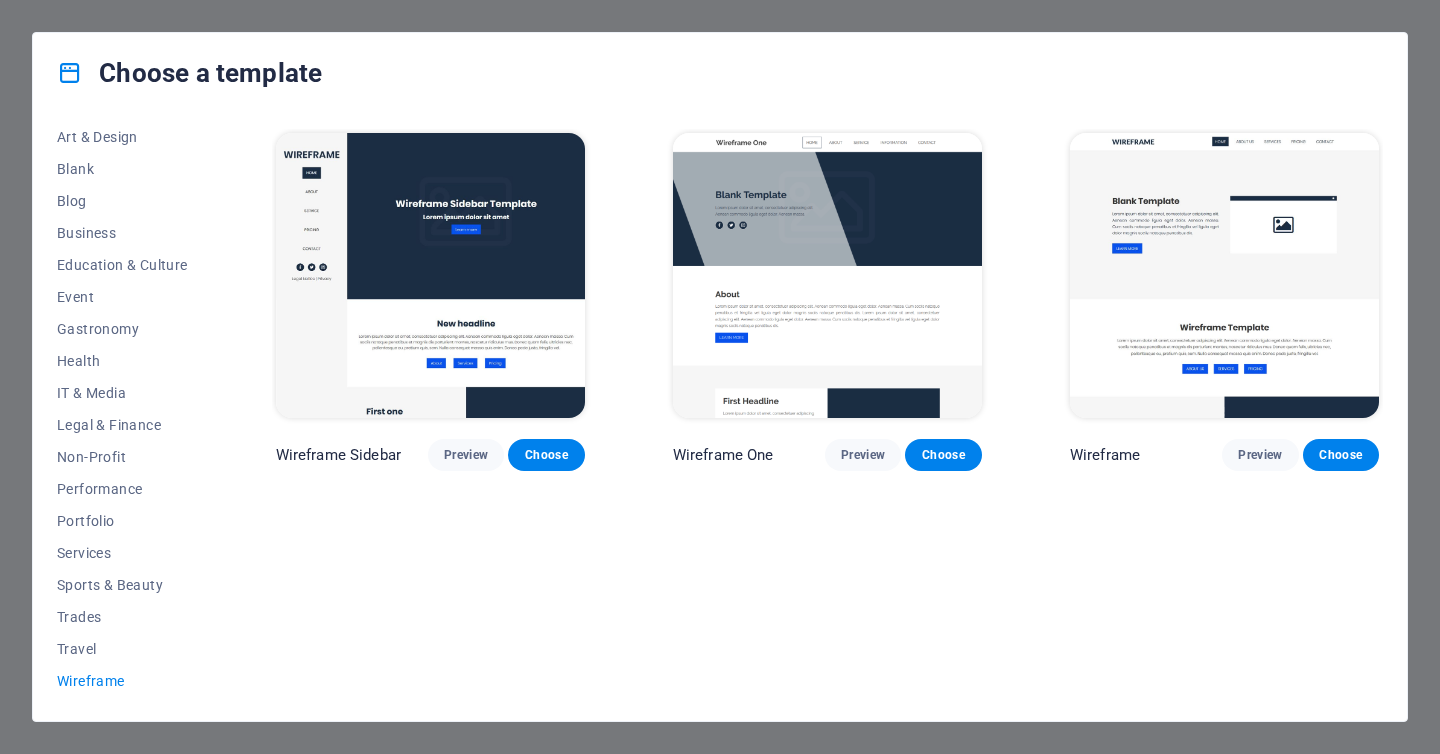 click at bounding box center [430, 275] 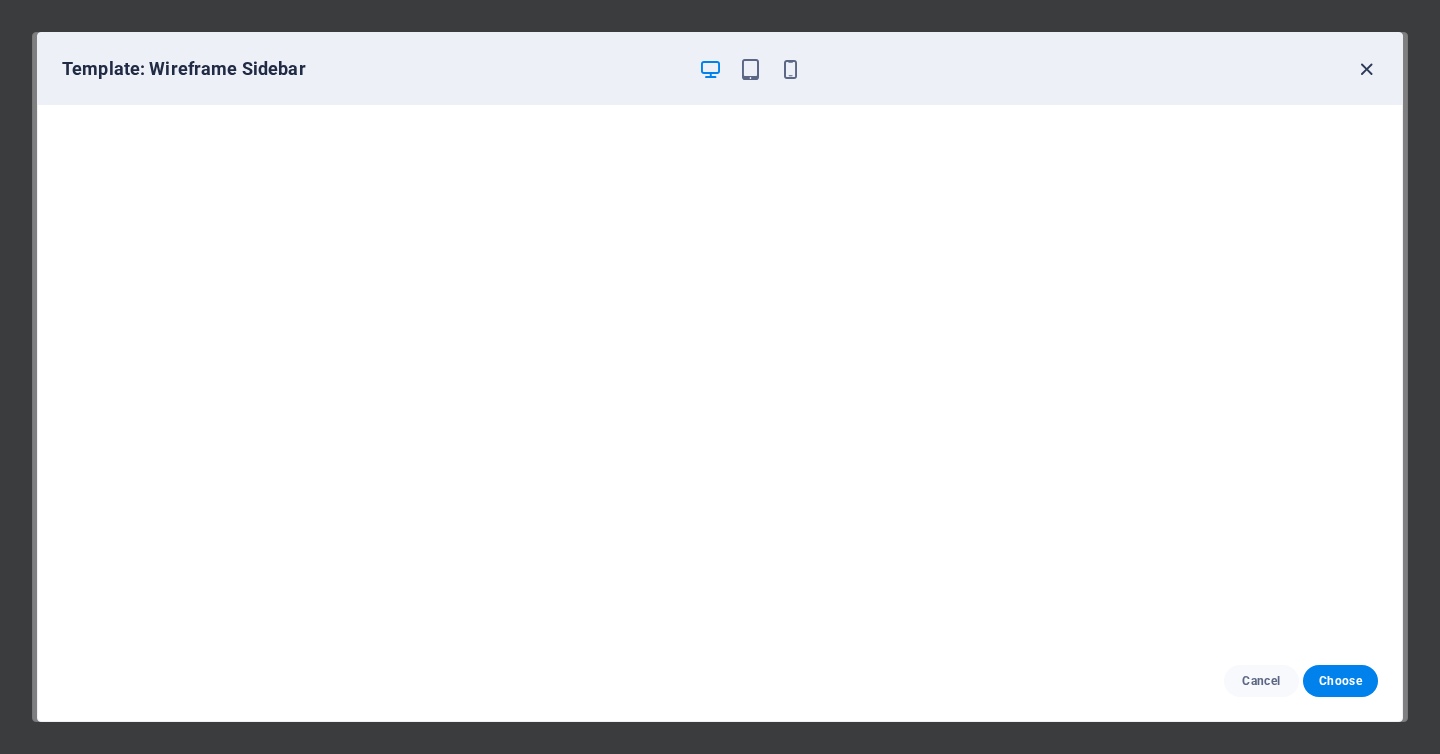 click at bounding box center [1366, 69] 